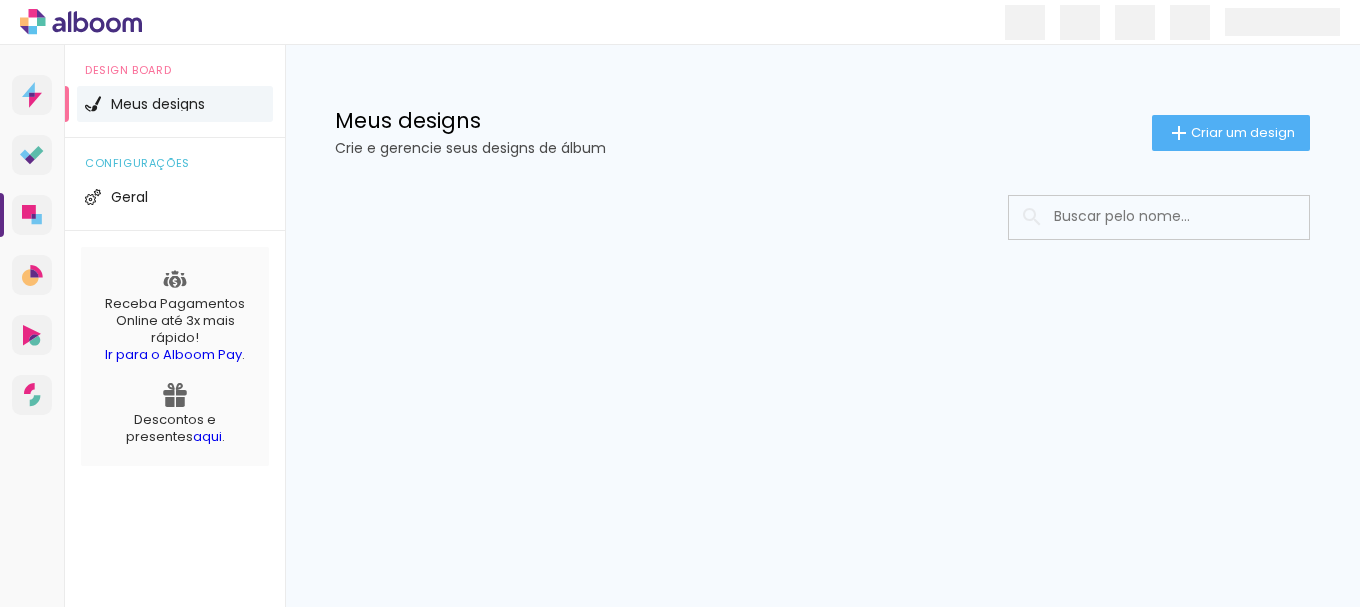 scroll, scrollTop: 0, scrollLeft: 0, axis: both 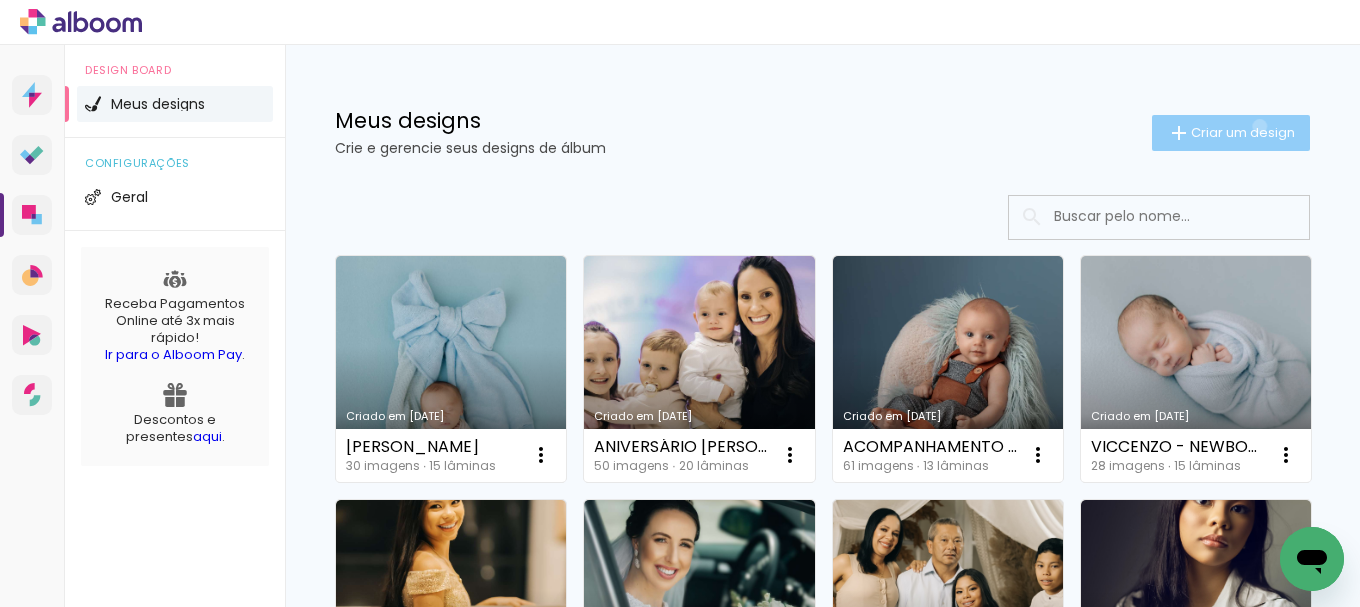 click on "Criar um design" 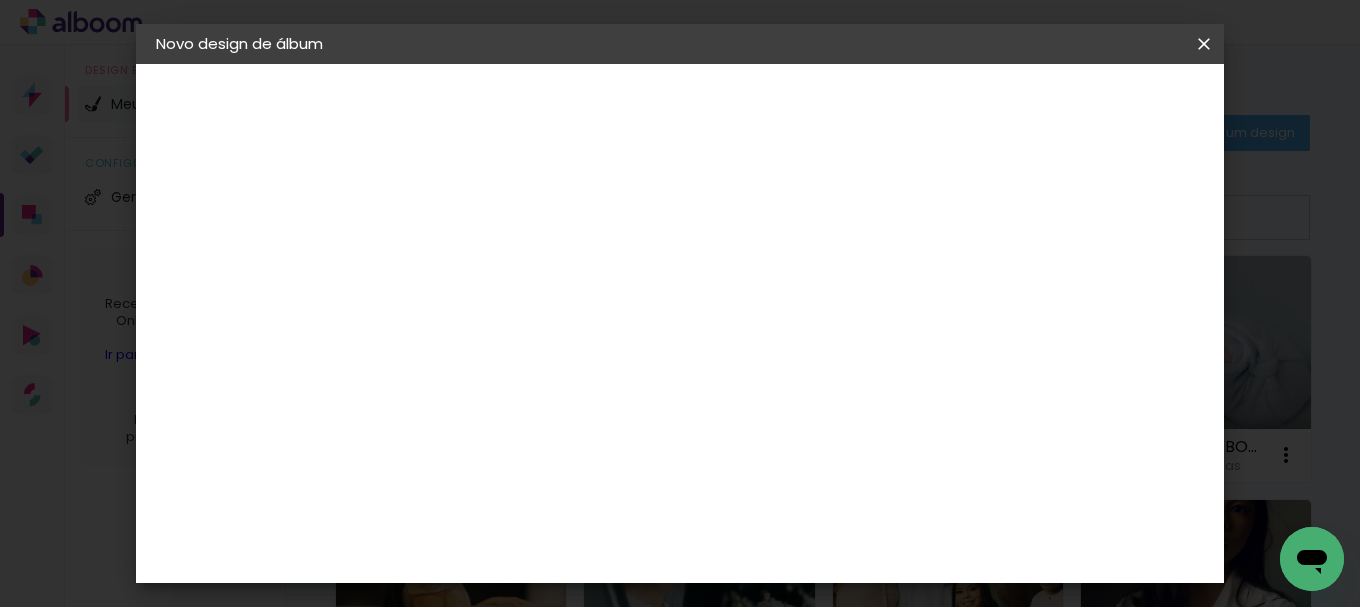 click at bounding box center (483, 268) 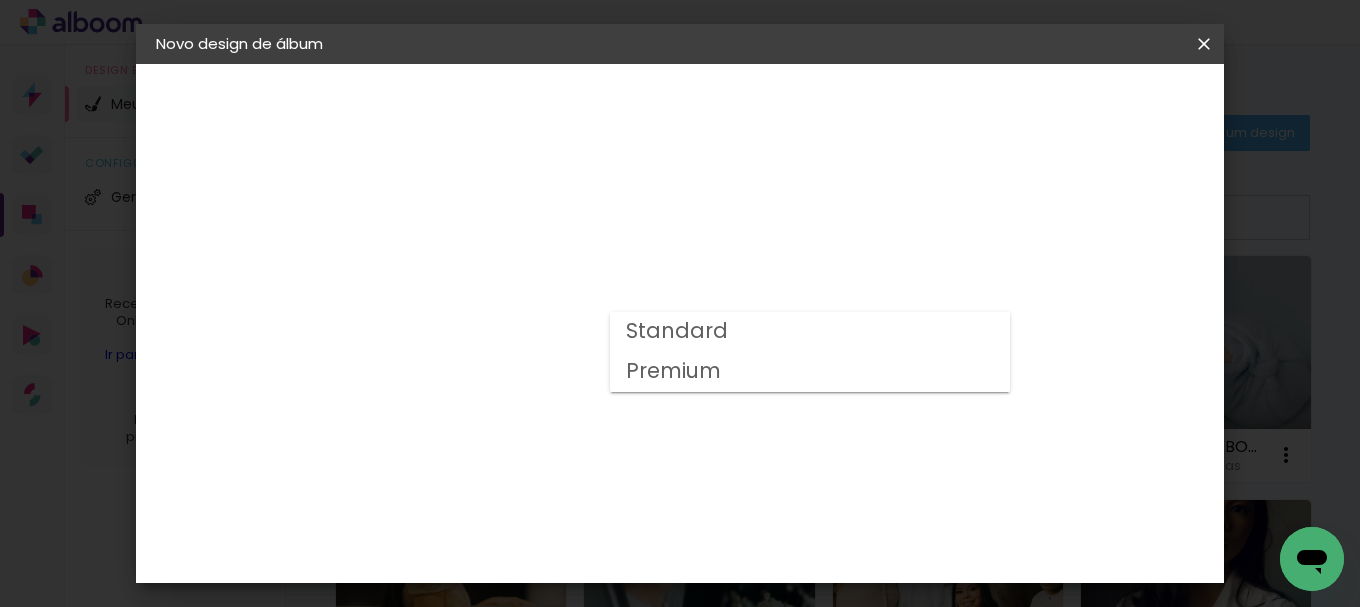 click on "Premium" at bounding box center (0, 0) 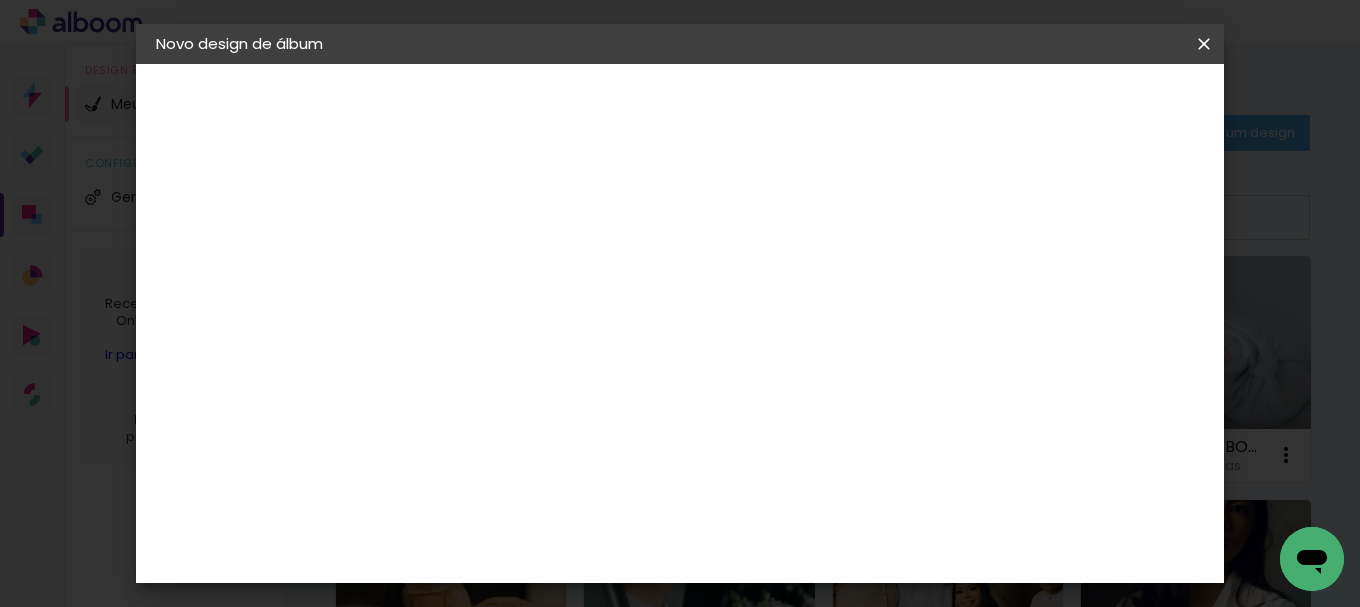 scroll, scrollTop: 400, scrollLeft: 0, axis: vertical 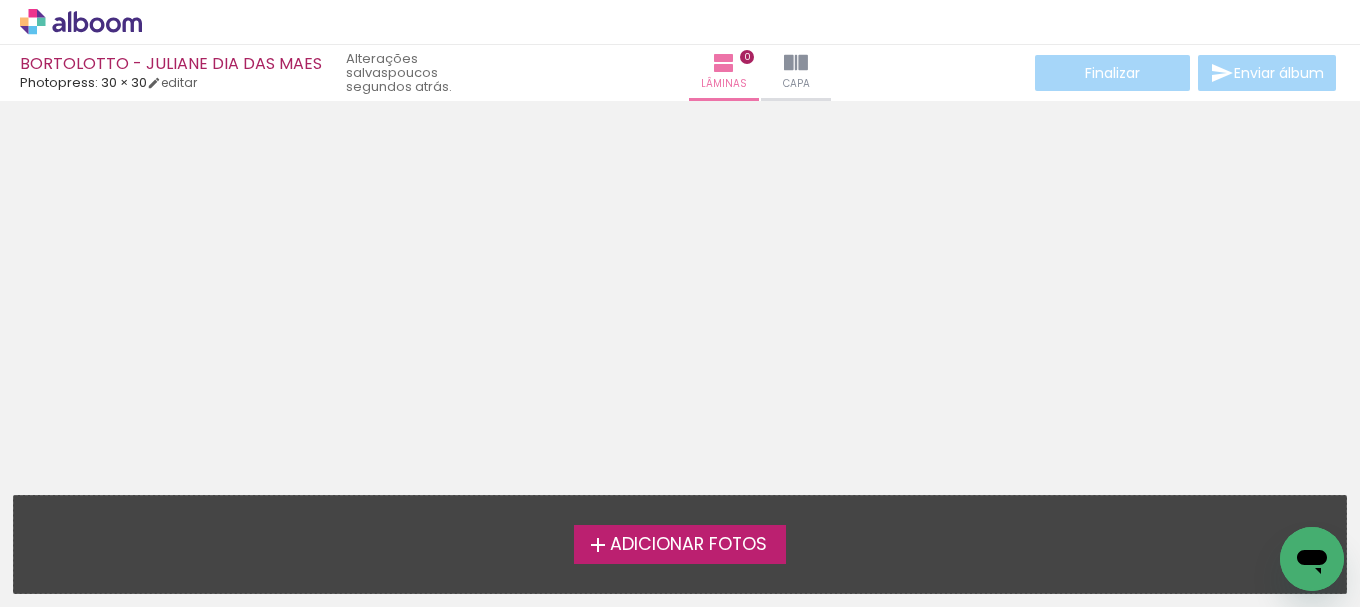 click on "Adicionar Fotos" at bounding box center (688, 545) 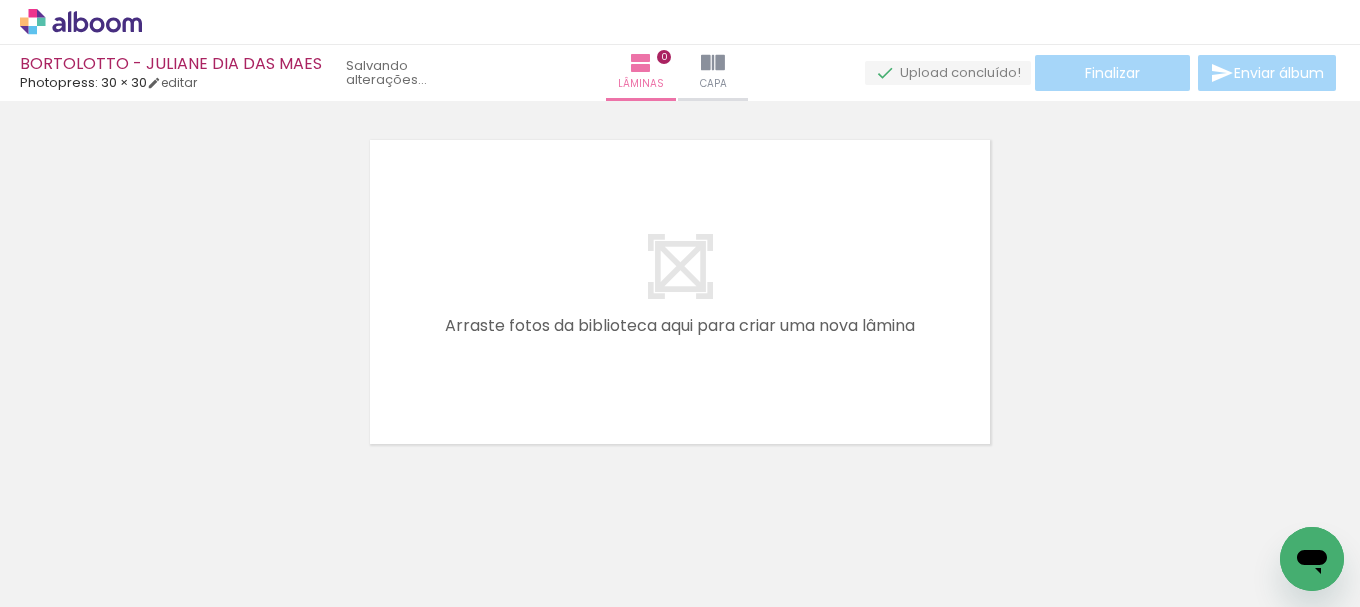 scroll, scrollTop: 26, scrollLeft: 0, axis: vertical 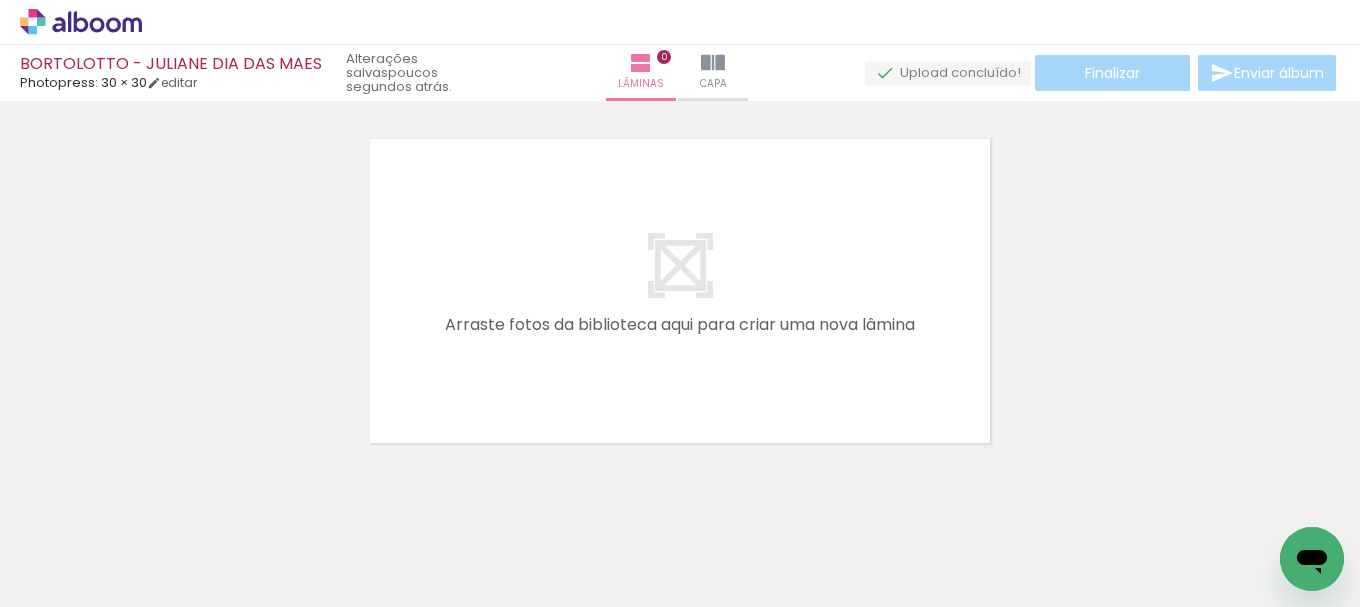 click 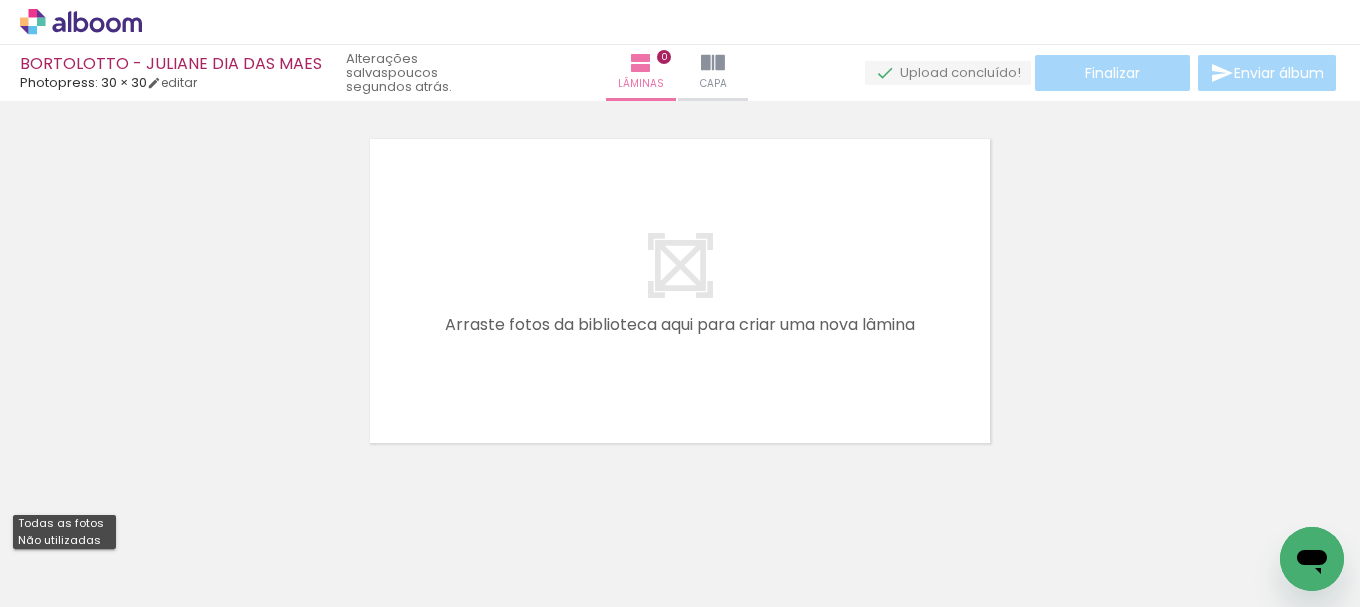 click on "Não utilizadas" at bounding box center (0, 0) 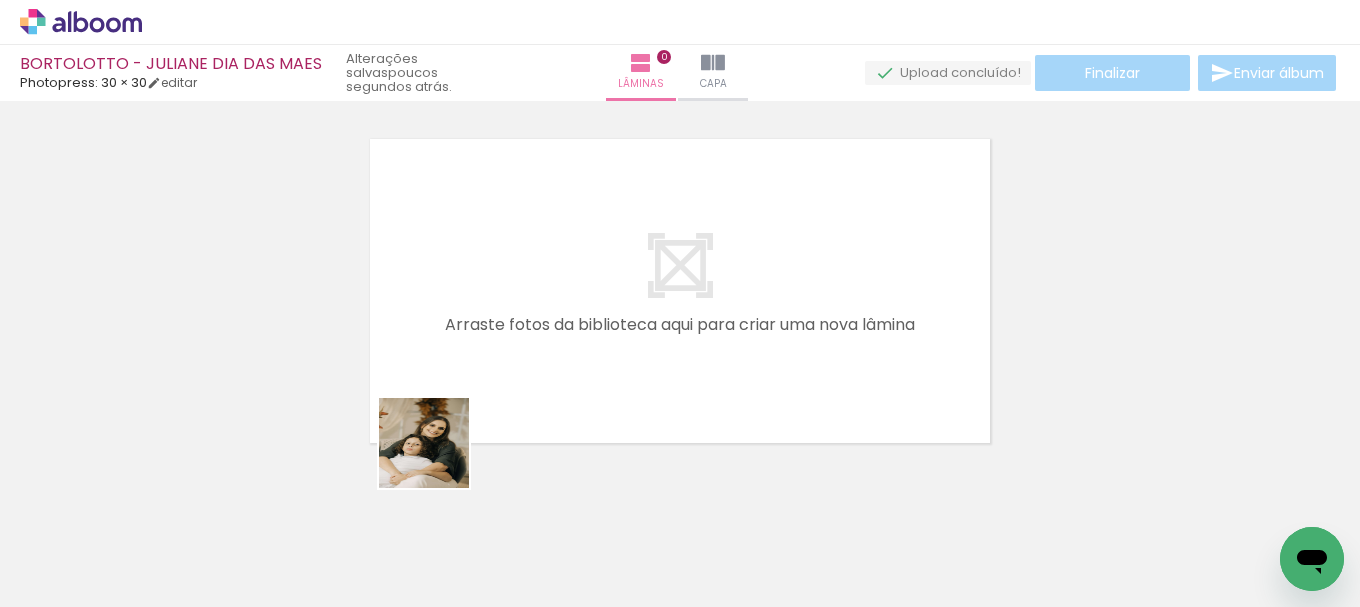 drag, startPoint x: 303, startPoint y: 558, endPoint x: 455, endPoint y: 453, distance: 184.74036 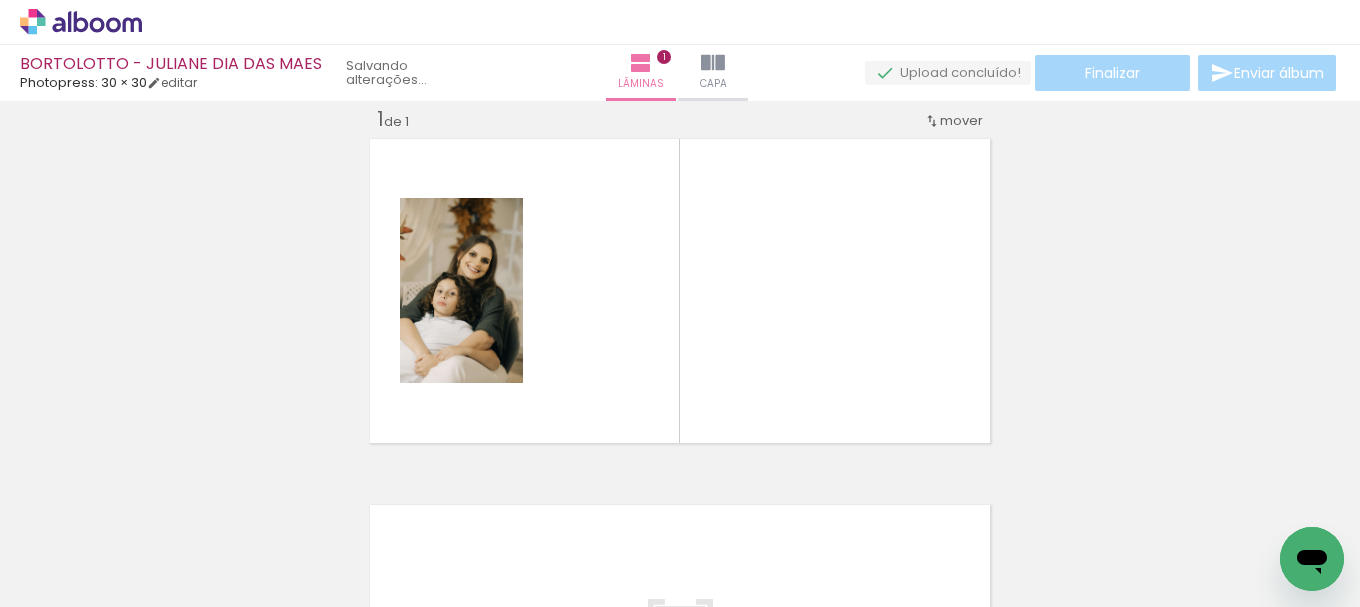 scroll, scrollTop: 26, scrollLeft: 0, axis: vertical 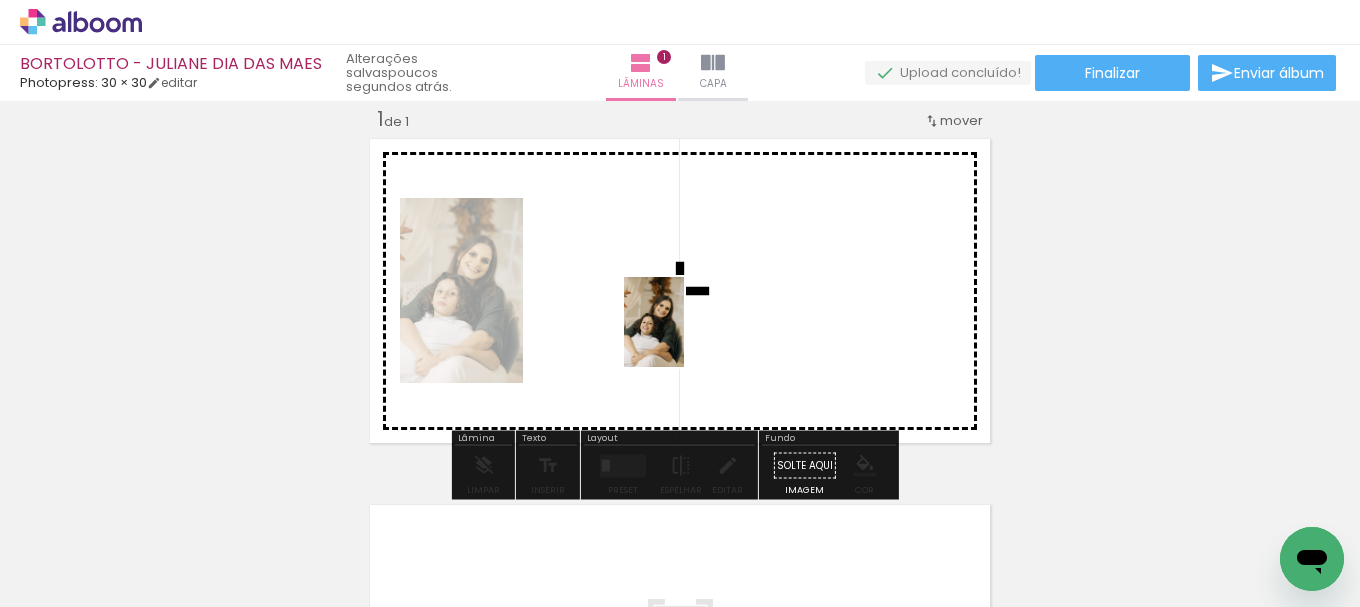 drag, startPoint x: 307, startPoint y: 559, endPoint x: 684, endPoint y: 337, distance: 437.50772 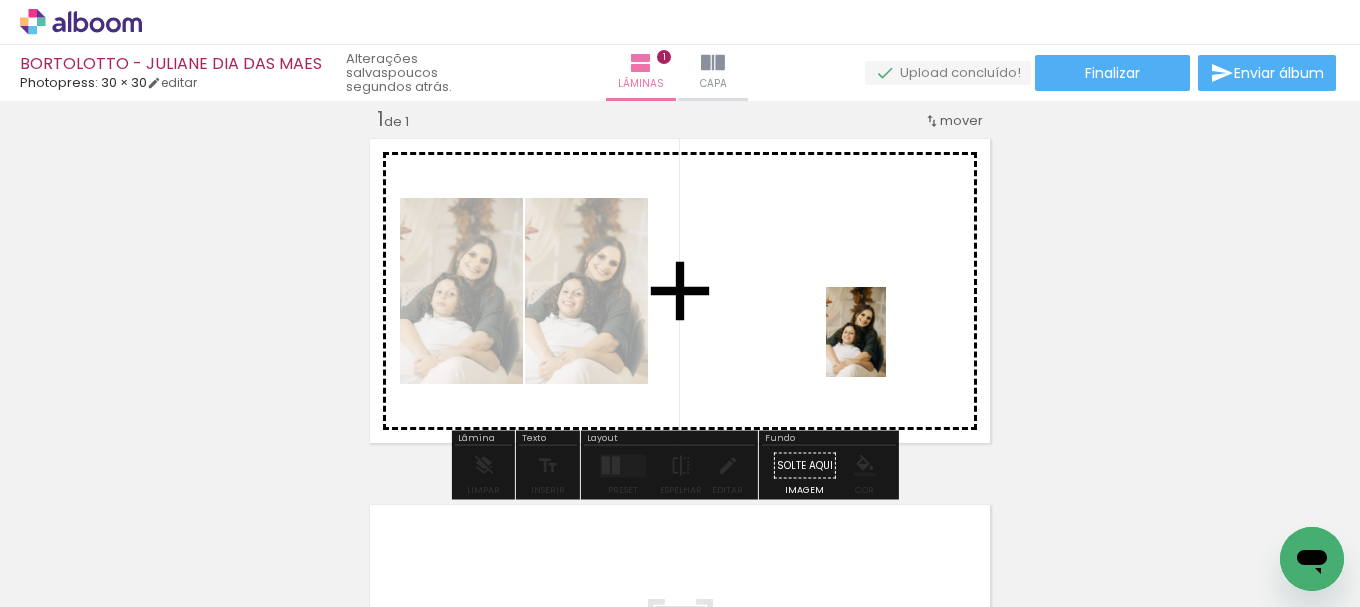 drag, startPoint x: 322, startPoint y: 559, endPoint x: 742, endPoint y: 385, distance: 454.61633 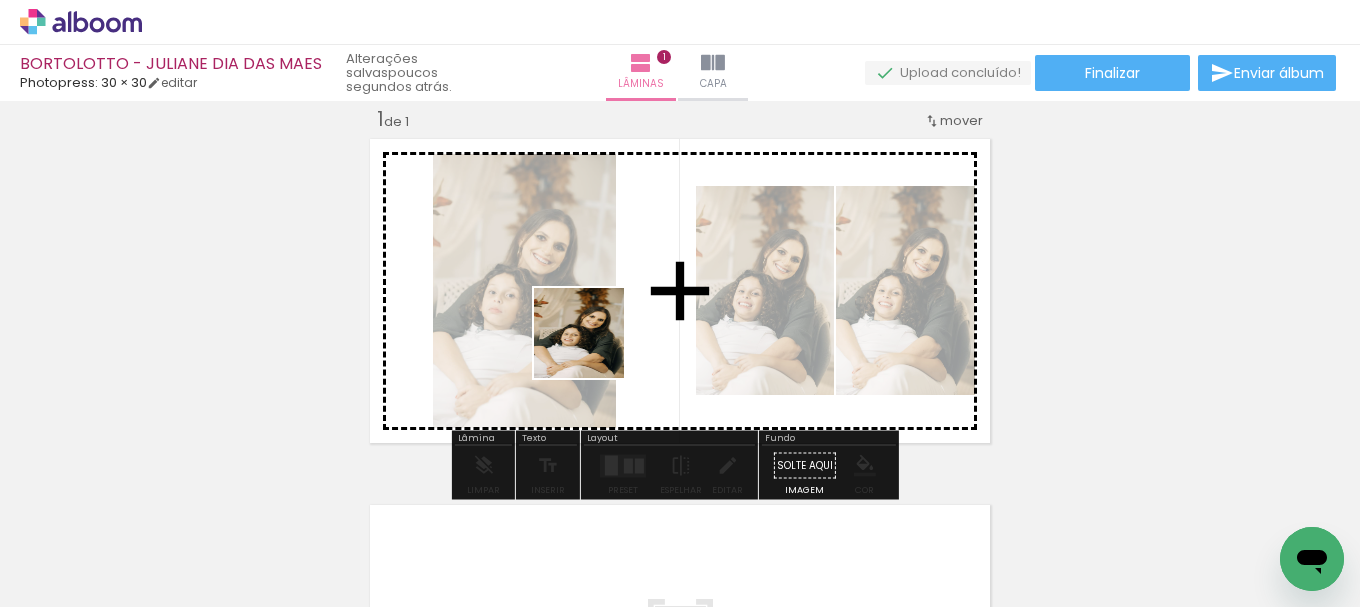 drag, startPoint x: 299, startPoint y: 555, endPoint x: 691, endPoint y: 239, distance: 503.5077 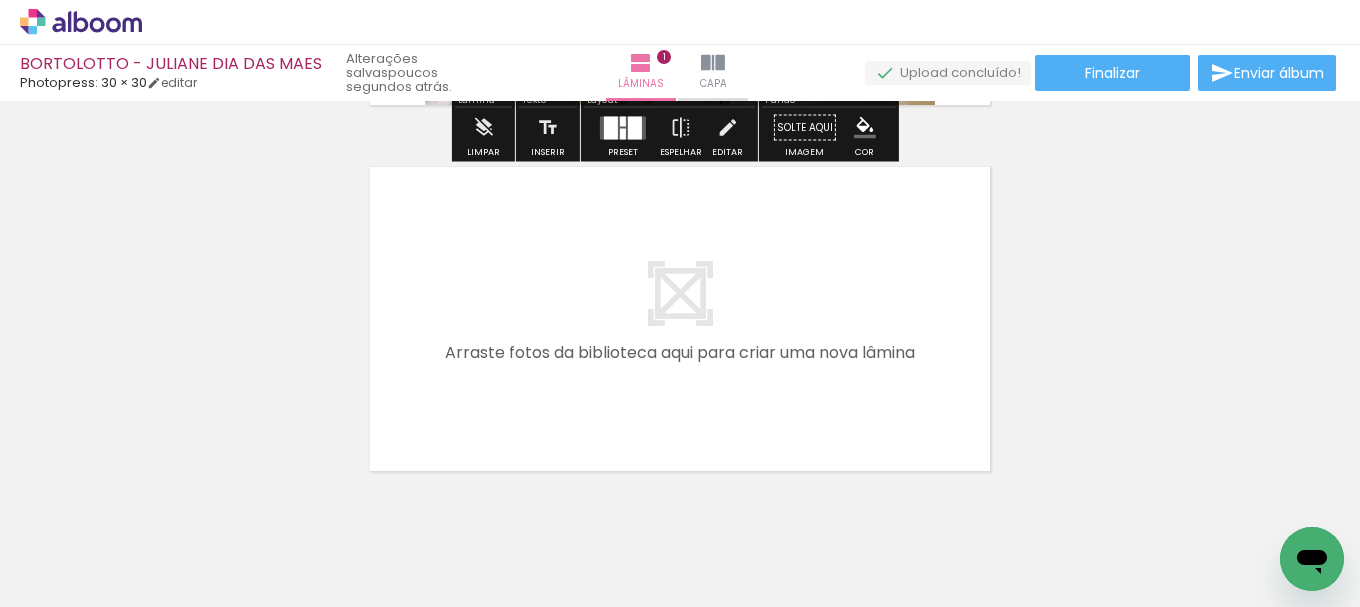 scroll, scrollTop: 426, scrollLeft: 0, axis: vertical 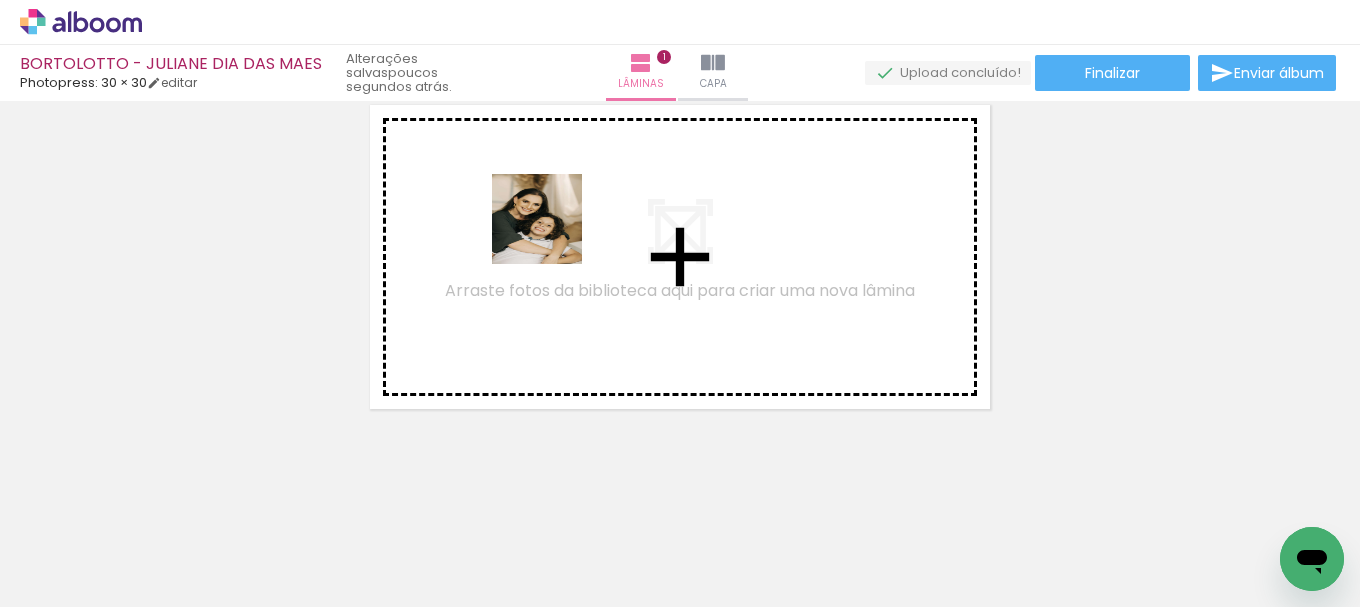 drag, startPoint x: 325, startPoint y: 553, endPoint x: 552, endPoint y: 233, distance: 392.33786 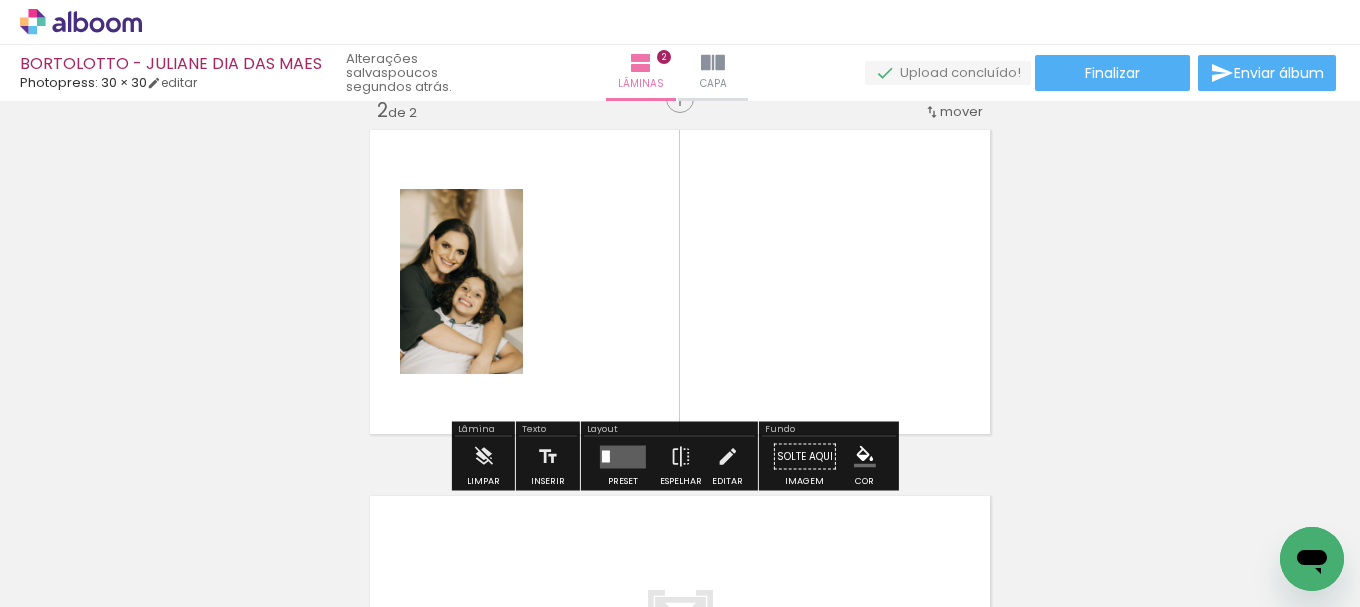 scroll, scrollTop: 392, scrollLeft: 0, axis: vertical 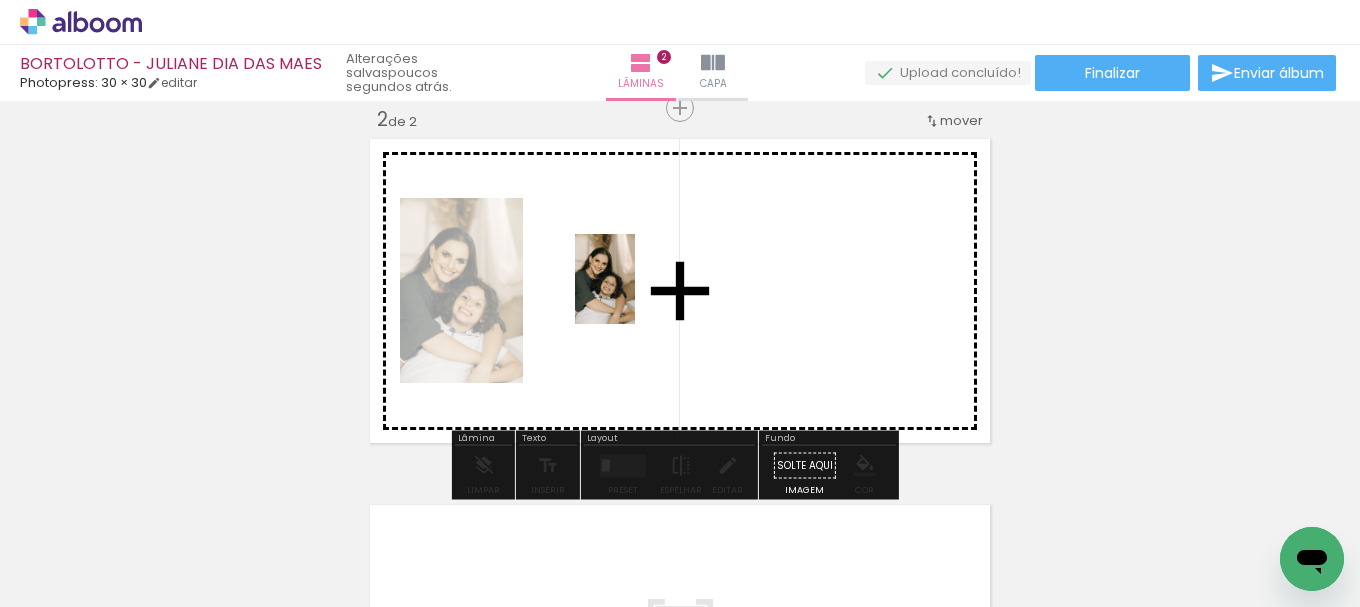 drag, startPoint x: 364, startPoint y: 550, endPoint x: 636, endPoint y: 293, distance: 374.20984 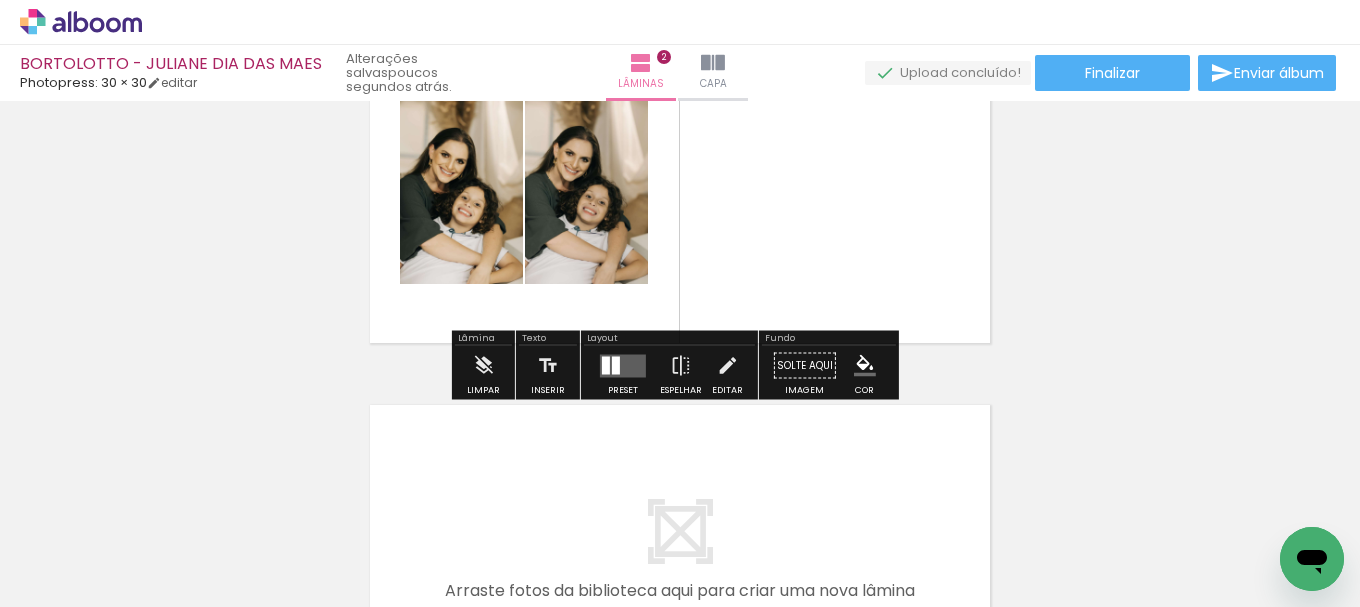 scroll, scrollTop: 592, scrollLeft: 0, axis: vertical 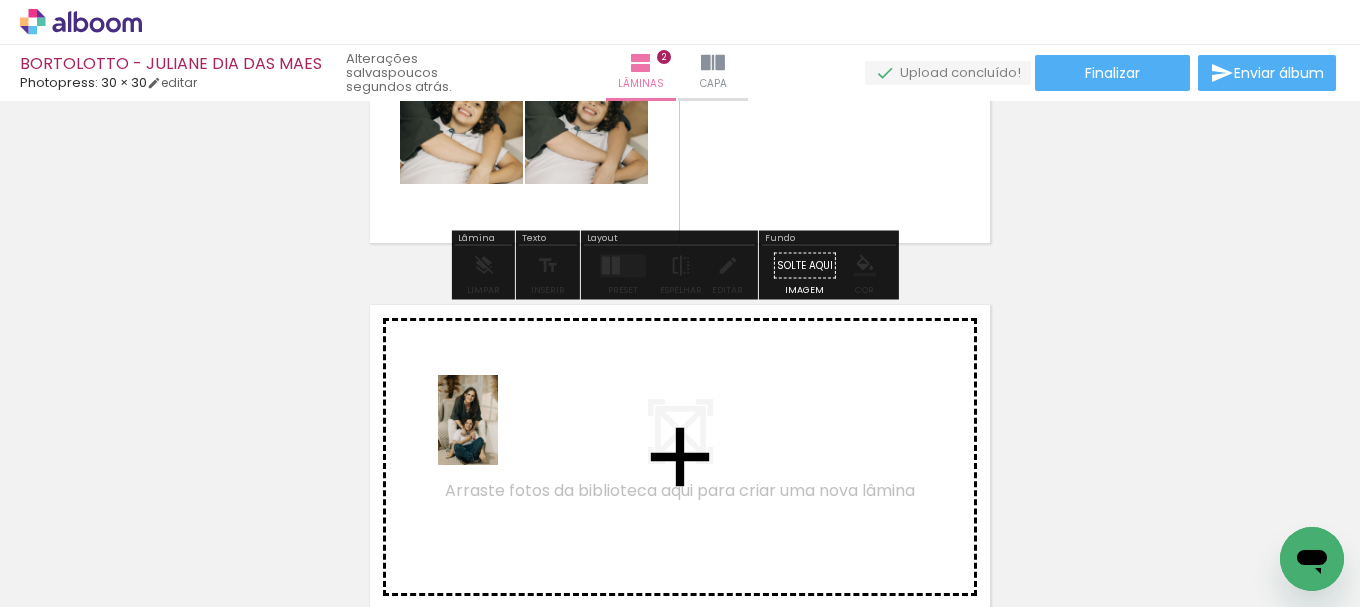 drag, startPoint x: 393, startPoint y: 505, endPoint x: 498, endPoint y: 435, distance: 126.1943 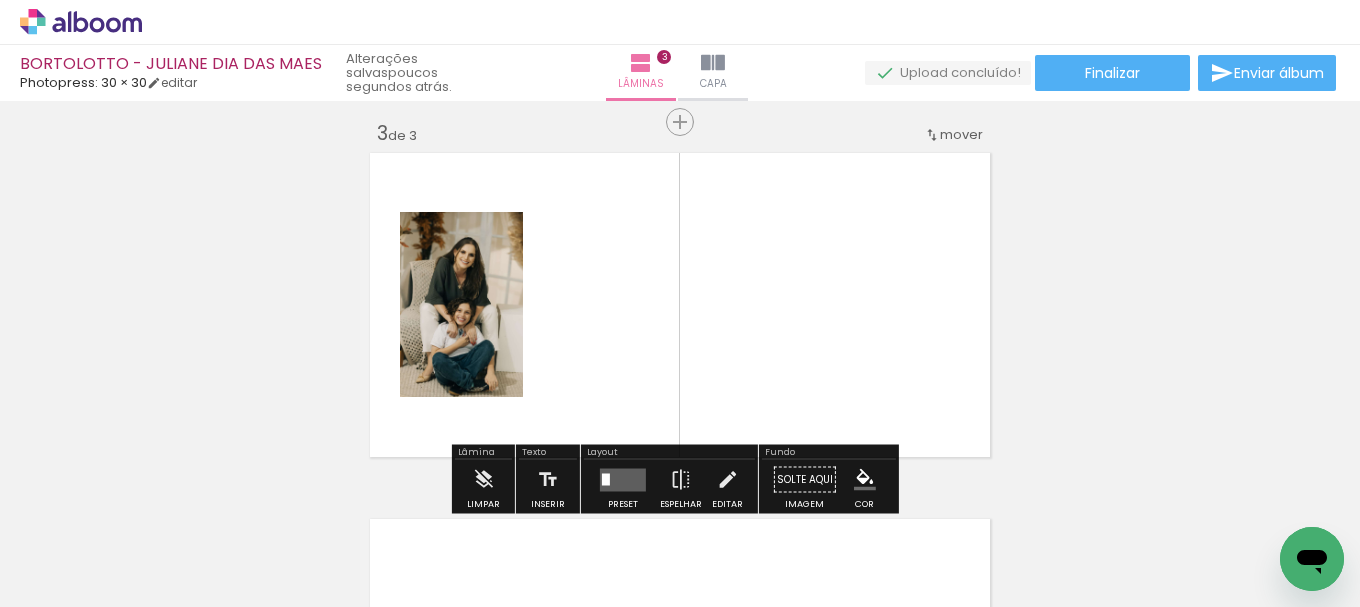 scroll, scrollTop: 758, scrollLeft: 0, axis: vertical 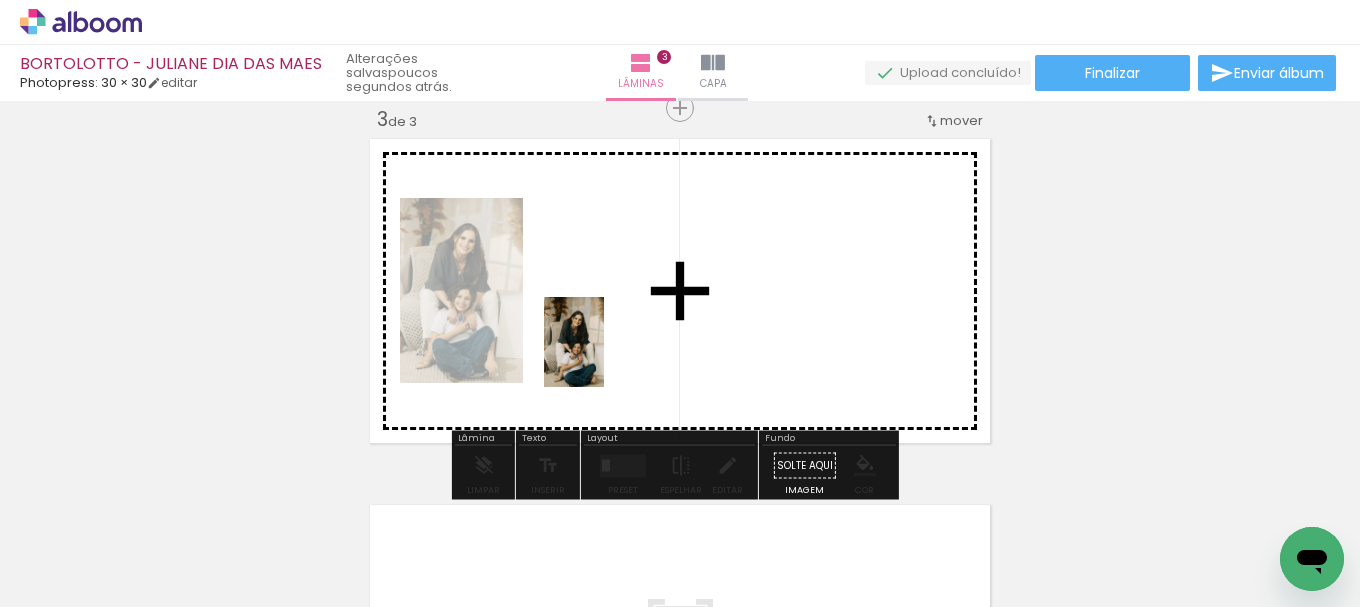drag, startPoint x: 341, startPoint y: 547, endPoint x: 628, endPoint y: 336, distance: 356.21622 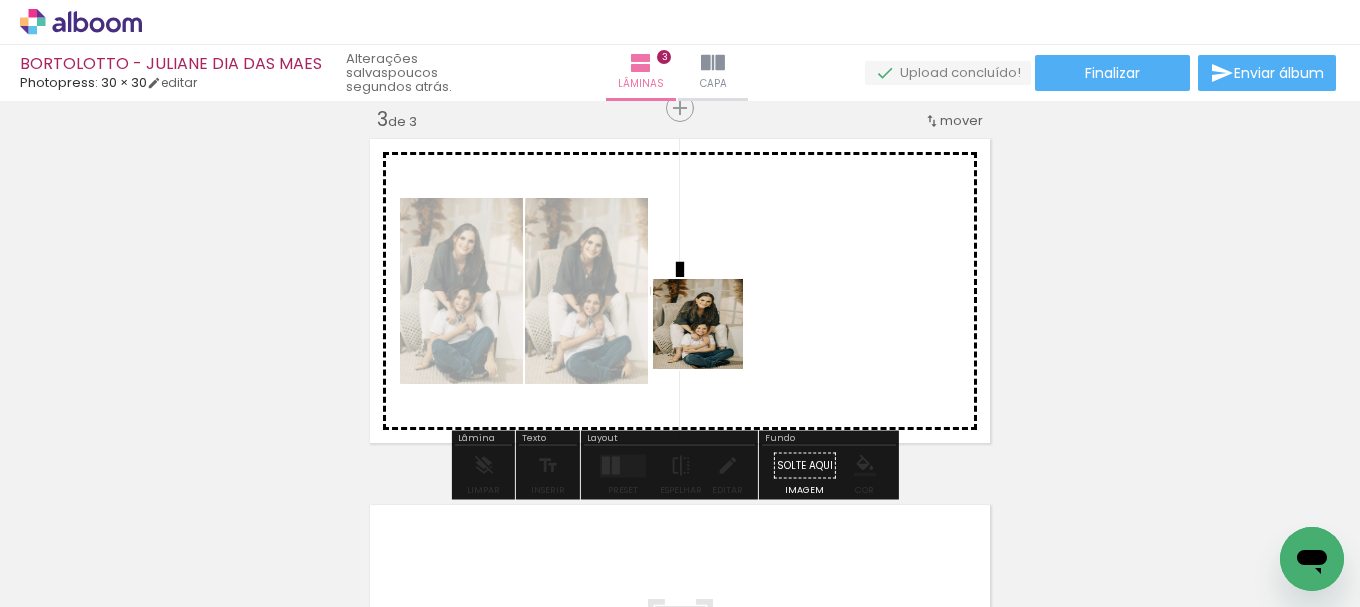drag, startPoint x: 329, startPoint y: 537, endPoint x: 855, endPoint y: 266, distance: 591.70685 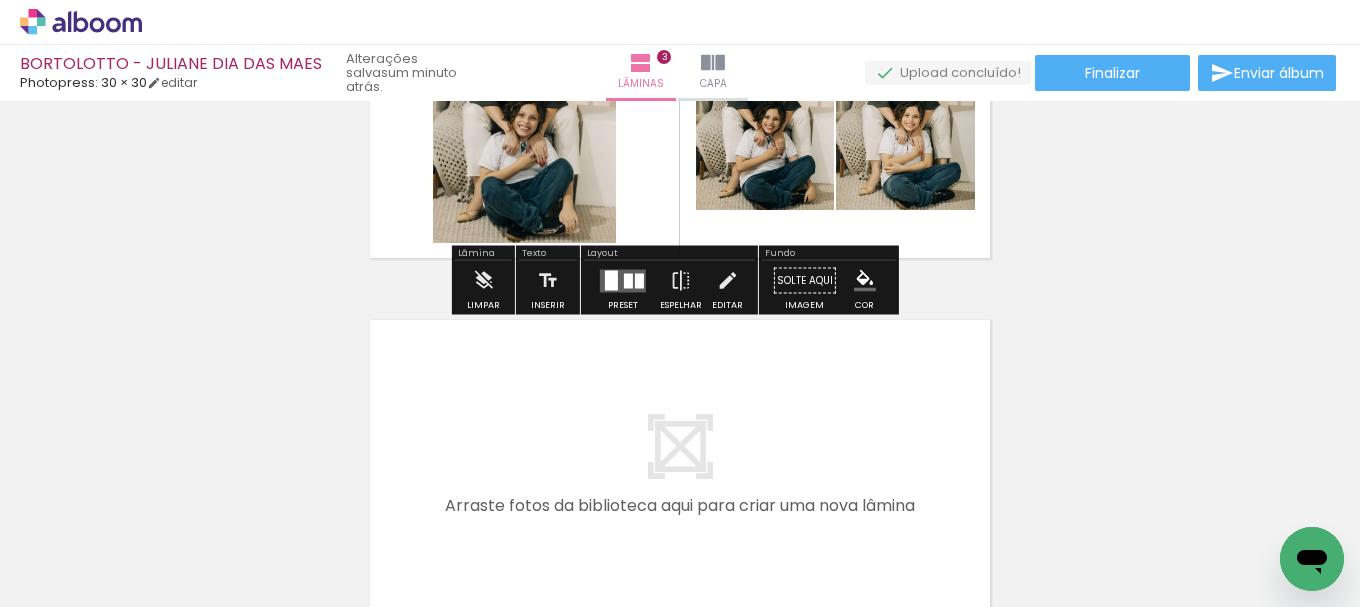 scroll, scrollTop: 958, scrollLeft: 0, axis: vertical 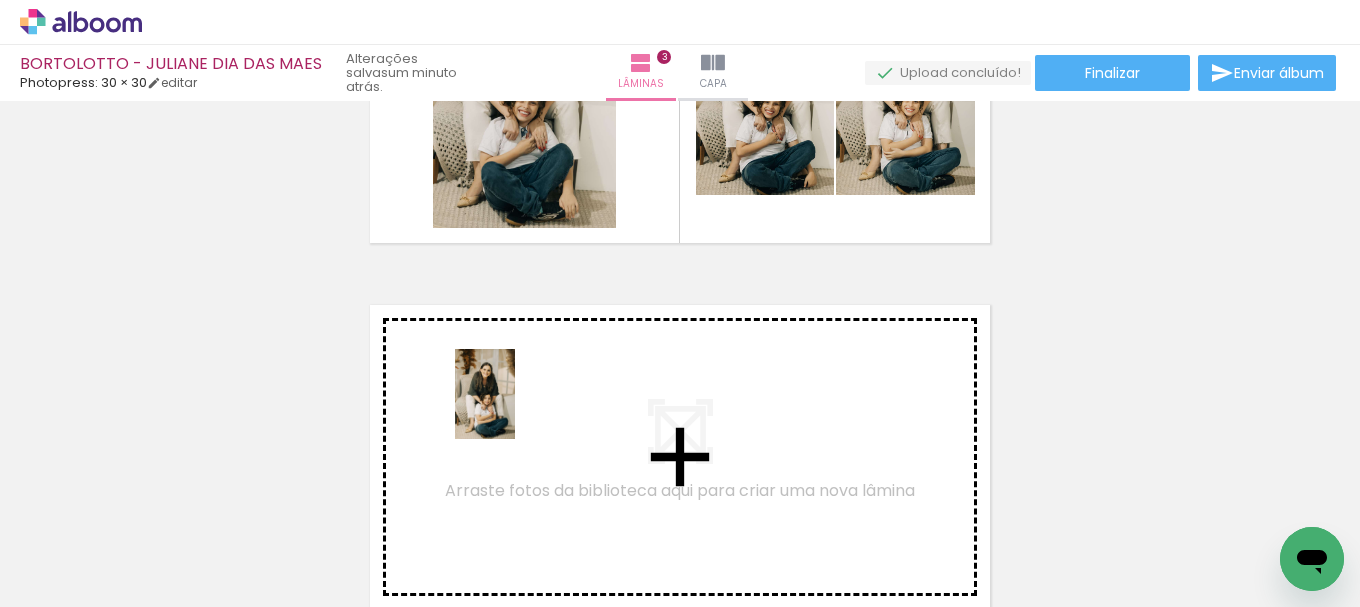 drag, startPoint x: 780, startPoint y: 538, endPoint x: 515, endPoint y: 409, distance: 294.73038 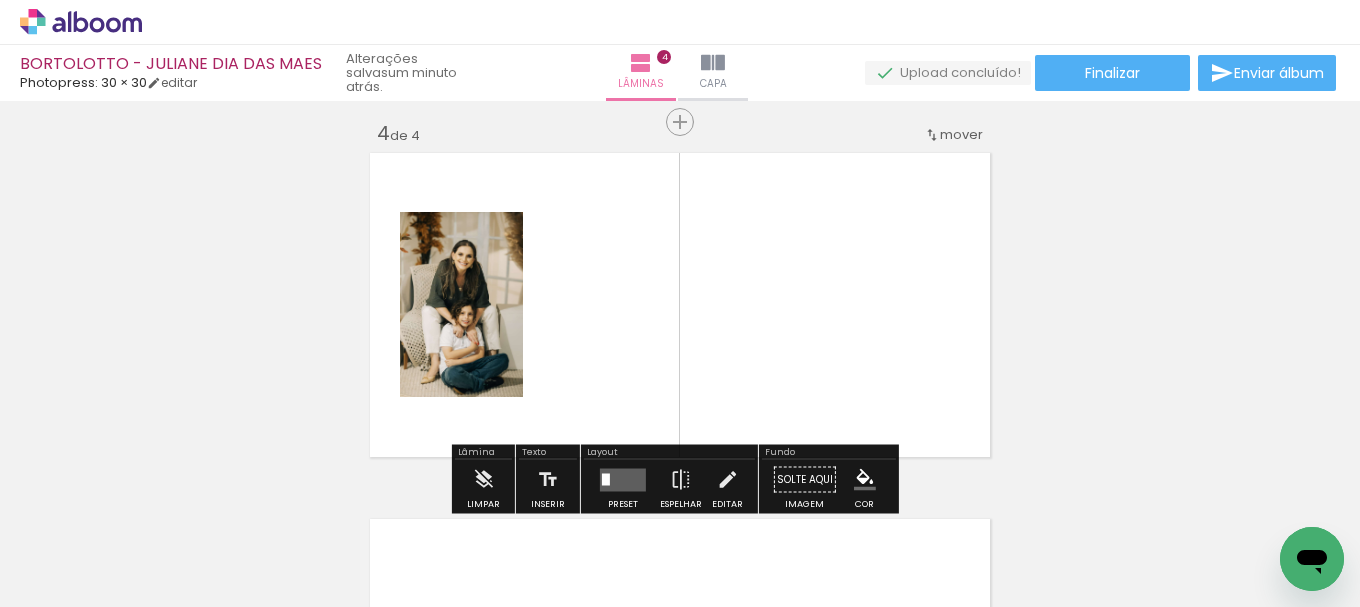 scroll, scrollTop: 1124, scrollLeft: 0, axis: vertical 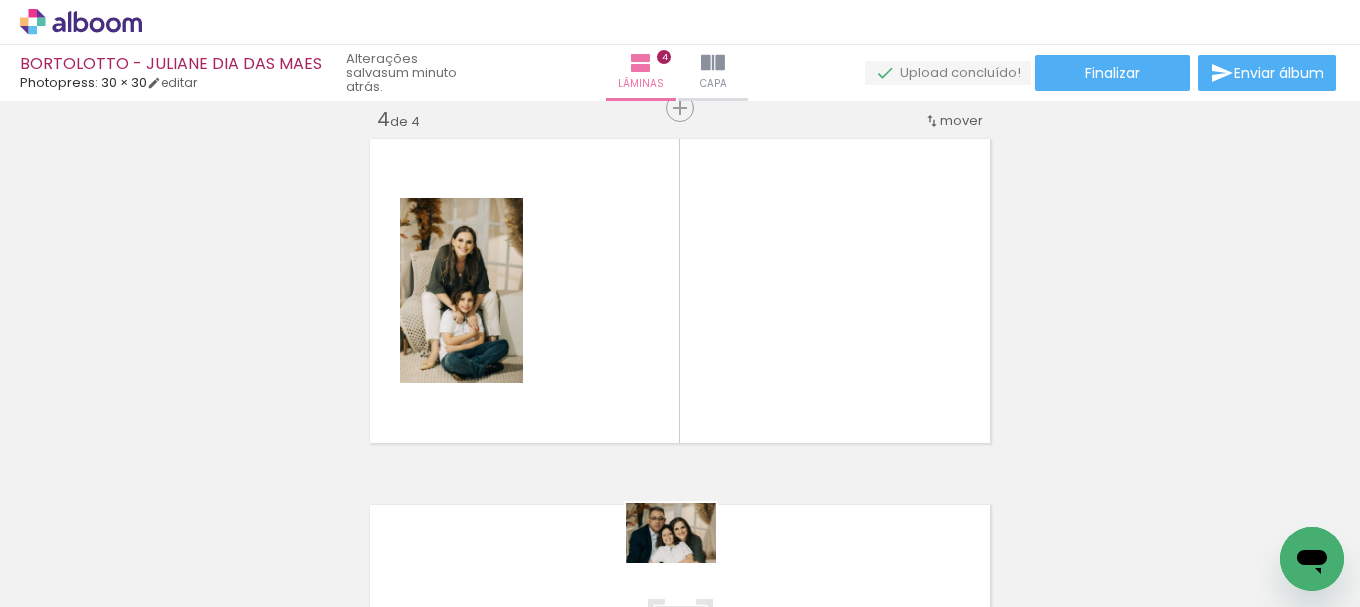 click at bounding box center (659, 540) 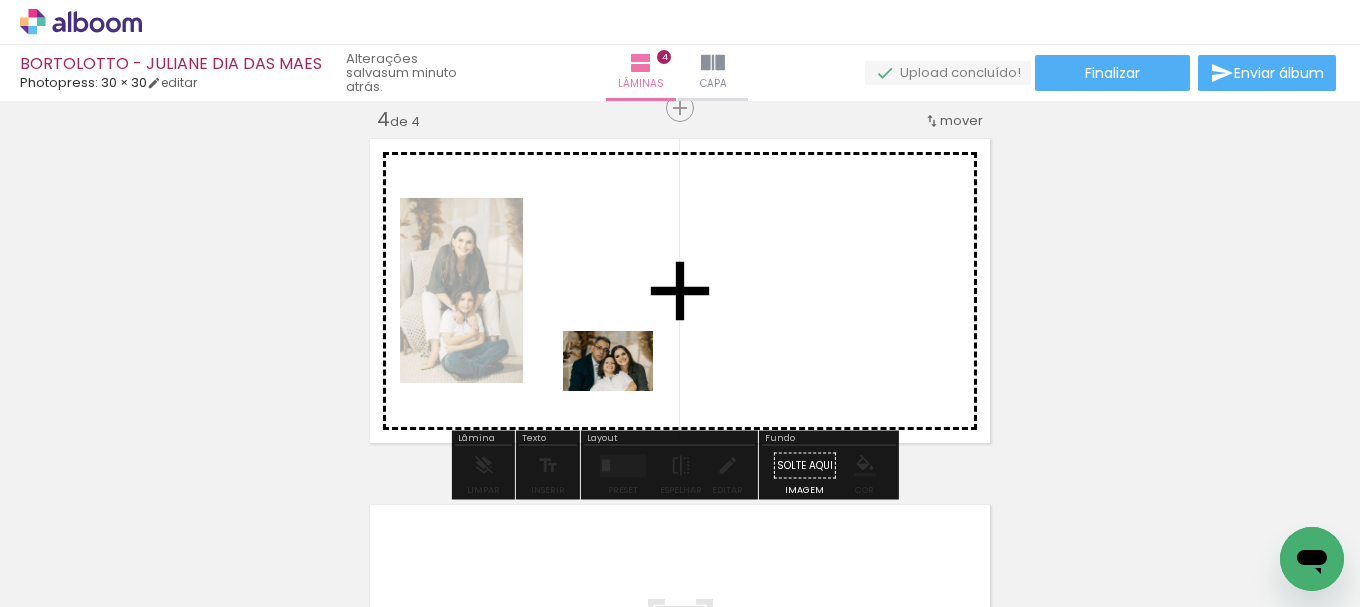 drag, startPoint x: 572, startPoint y: 558, endPoint x: 612, endPoint y: 446, distance: 118.92855 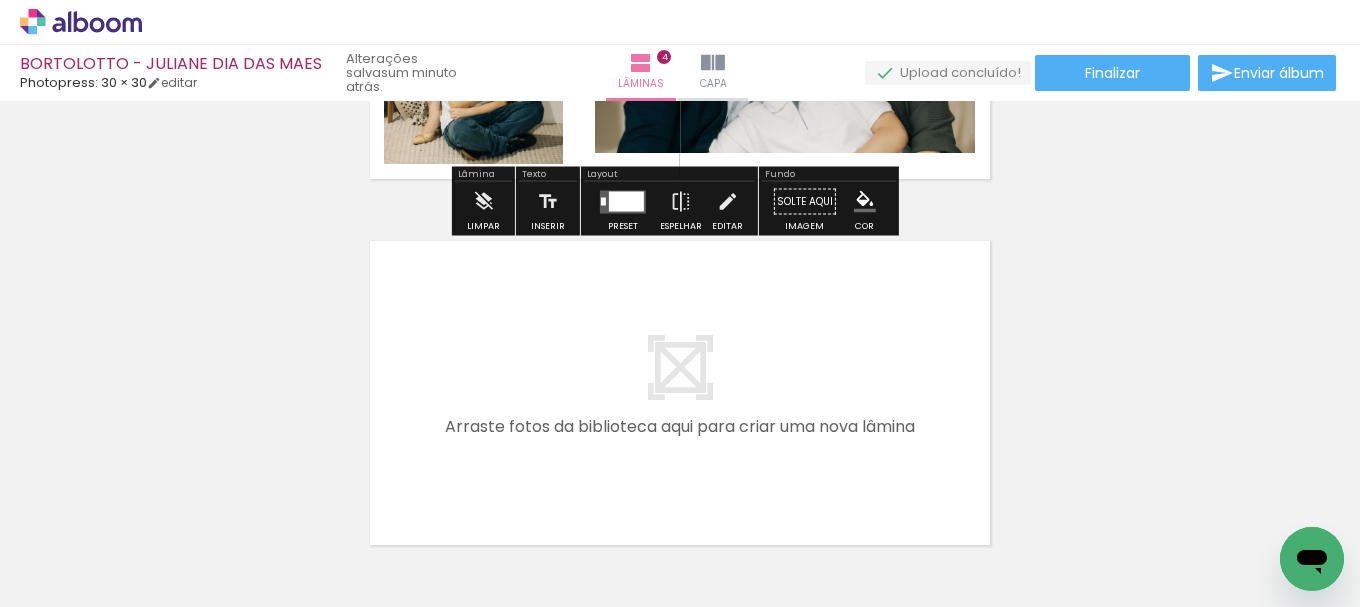 scroll, scrollTop: 1424, scrollLeft: 0, axis: vertical 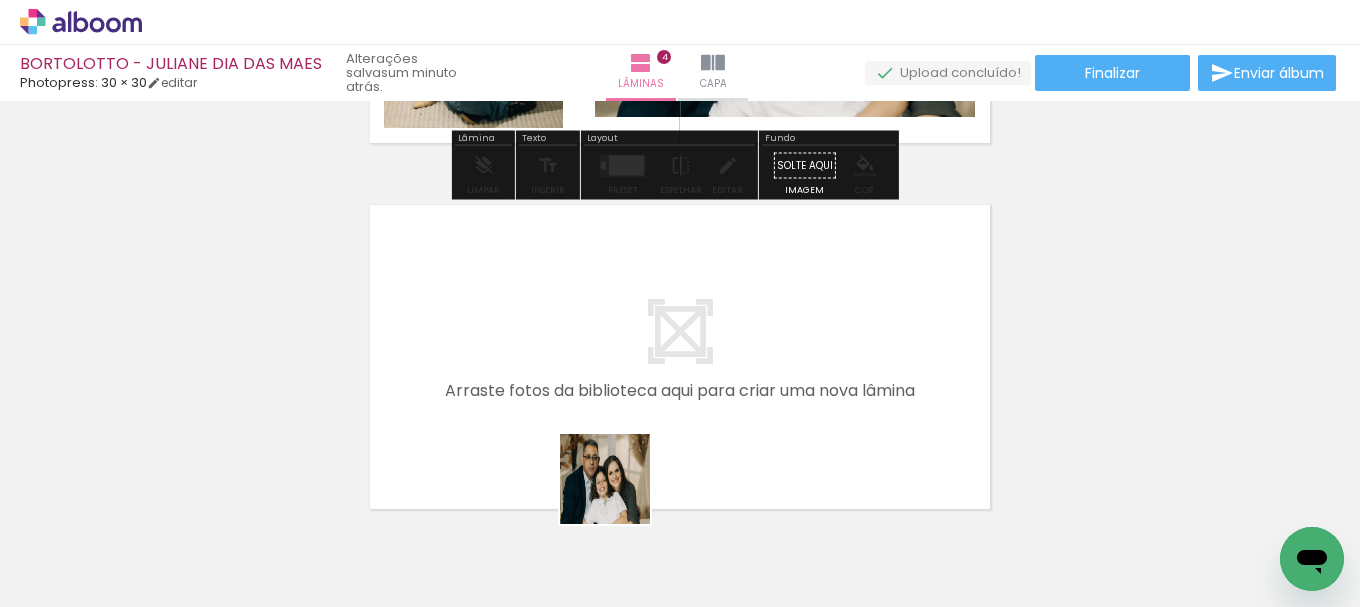 drag, startPoint x: 580, startPoint y: 557, endPoint x: 611, endPoint y: 412, distance: 148.27676 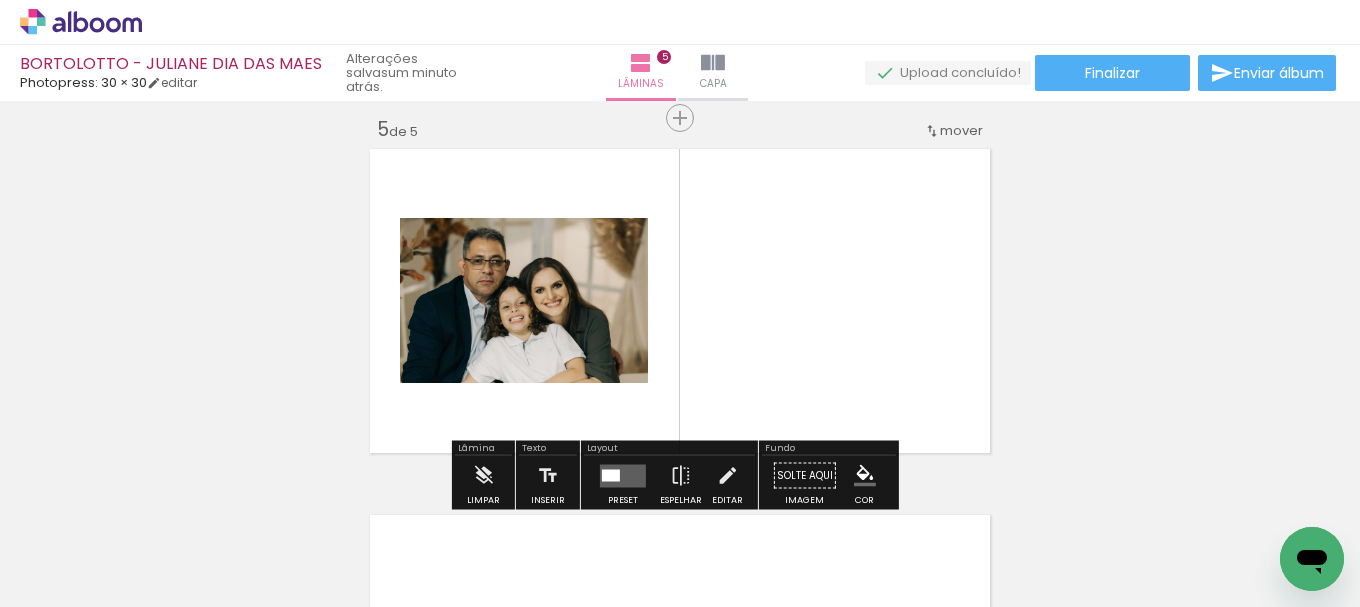 scroll, scrollTop: 1490, scrollLeft: 0, axis: vertical 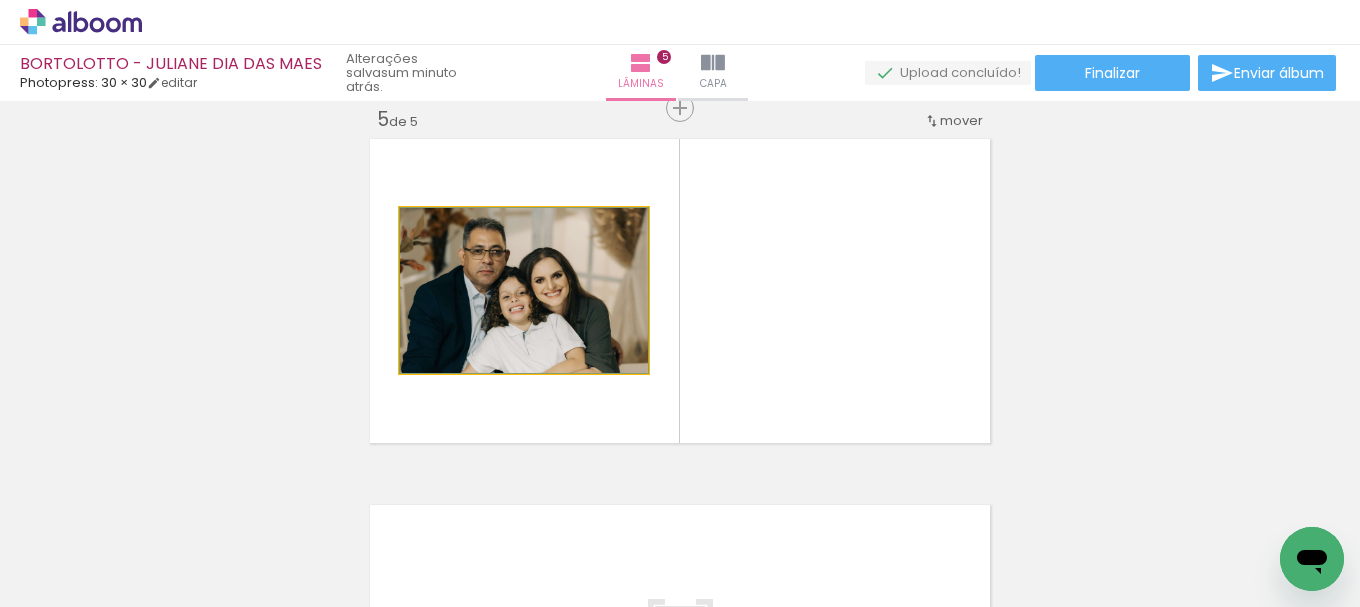 drag, startPoint x: 603, startPoint y: 283, endPoint x: 713, endPoint y: 415, distance: 171.8255 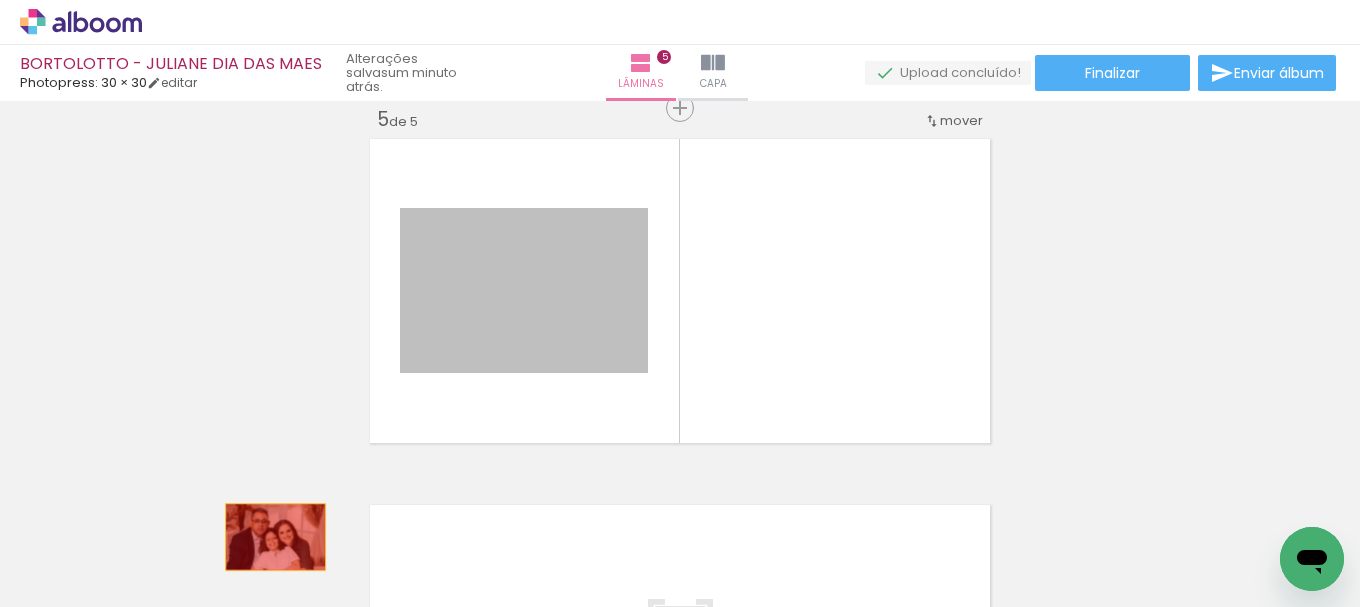 drag, startPoint x: 534, startPoint y: 296, endPoint x: 268, endPoint y: 540, distance: 360.95984 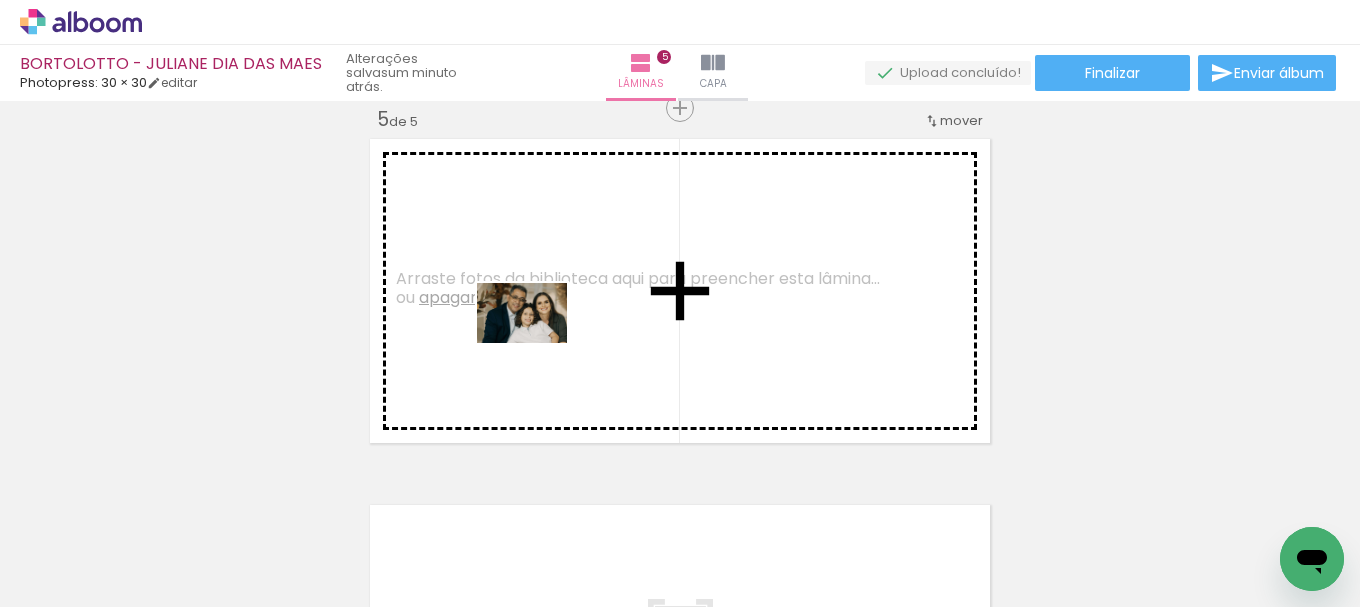 drag, startPoint x: 453, startPoint y: 524, endPoint x: 540, endPoint y: 449, distance: 114.865135 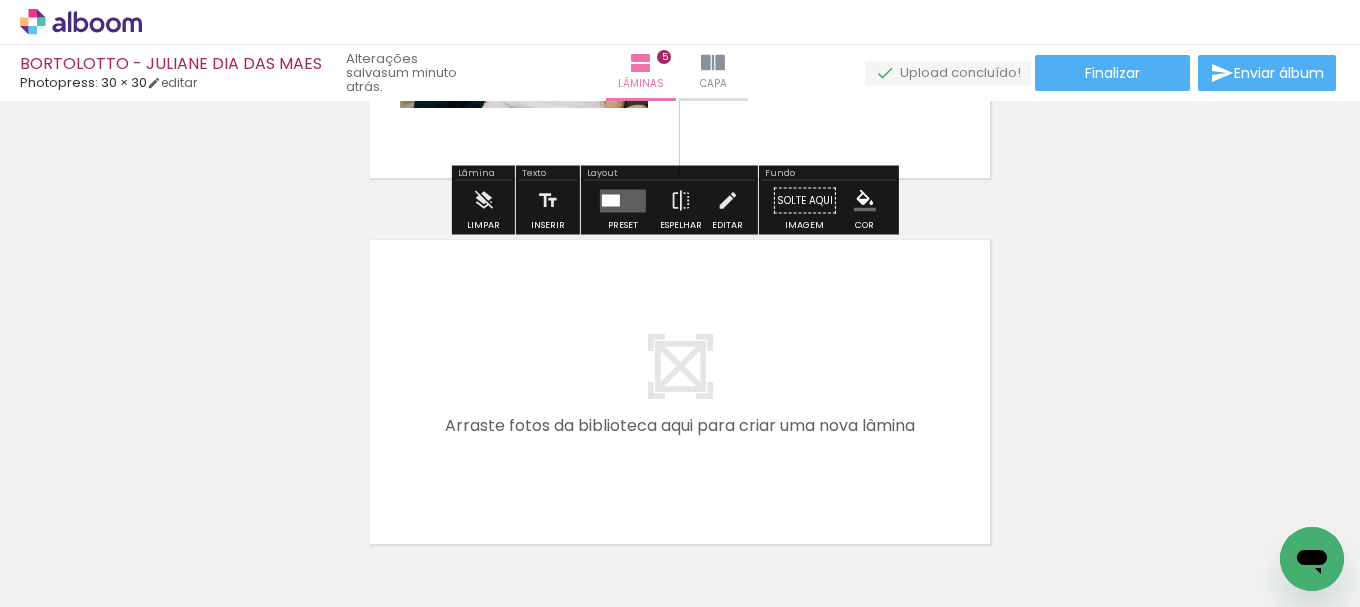 scroll, scrollTop: 1790, scrollLeft: 0, axis: vertical 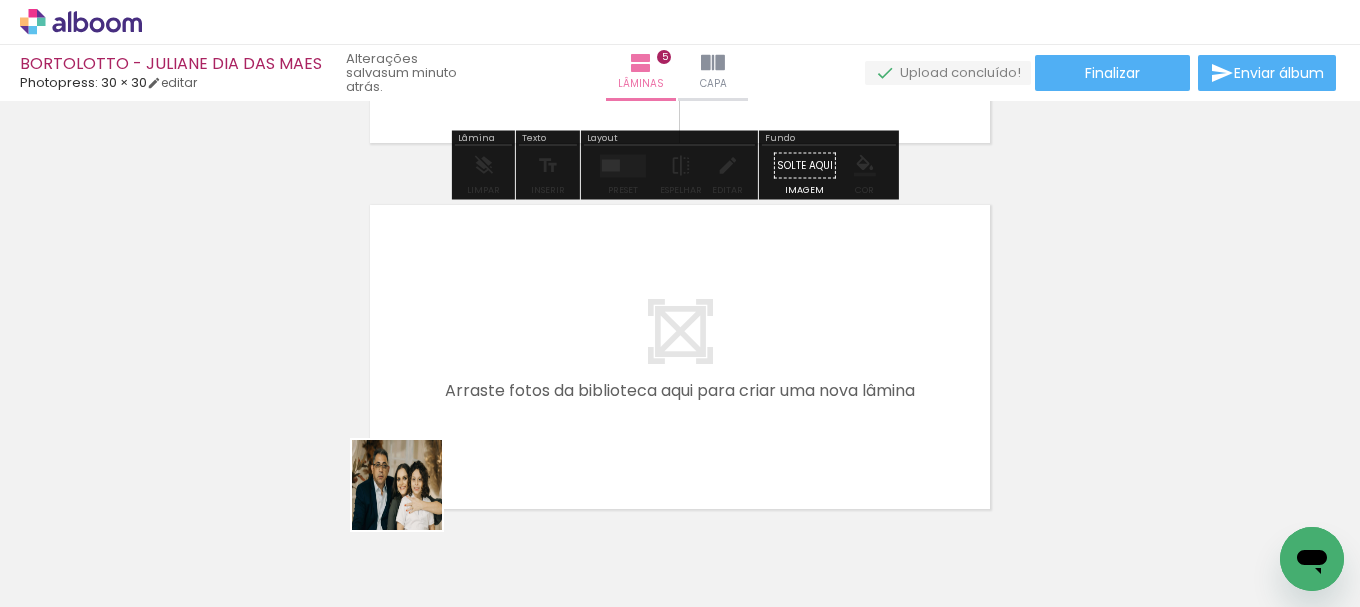 drag, startPoint x: 344, startPoint y: 542, endPoint x: 442, endPoint y: 527, distance: 99.14131 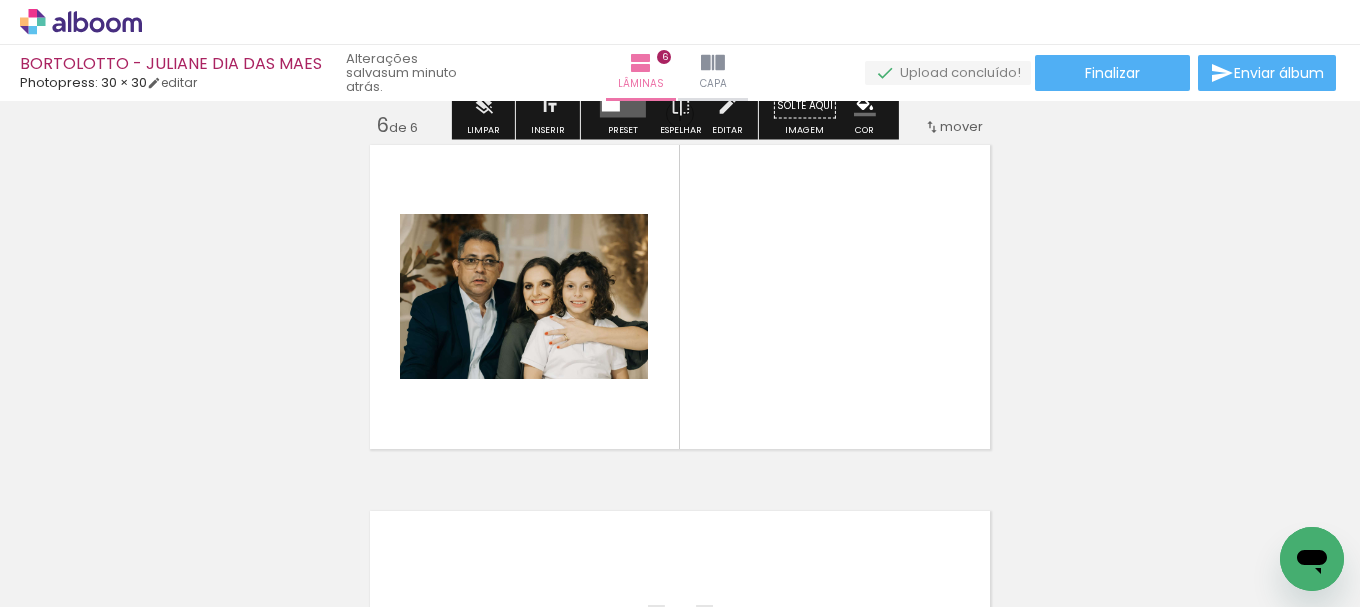 scroll, scrollTop: 1856, scrollLeft: 0, axis: vertical 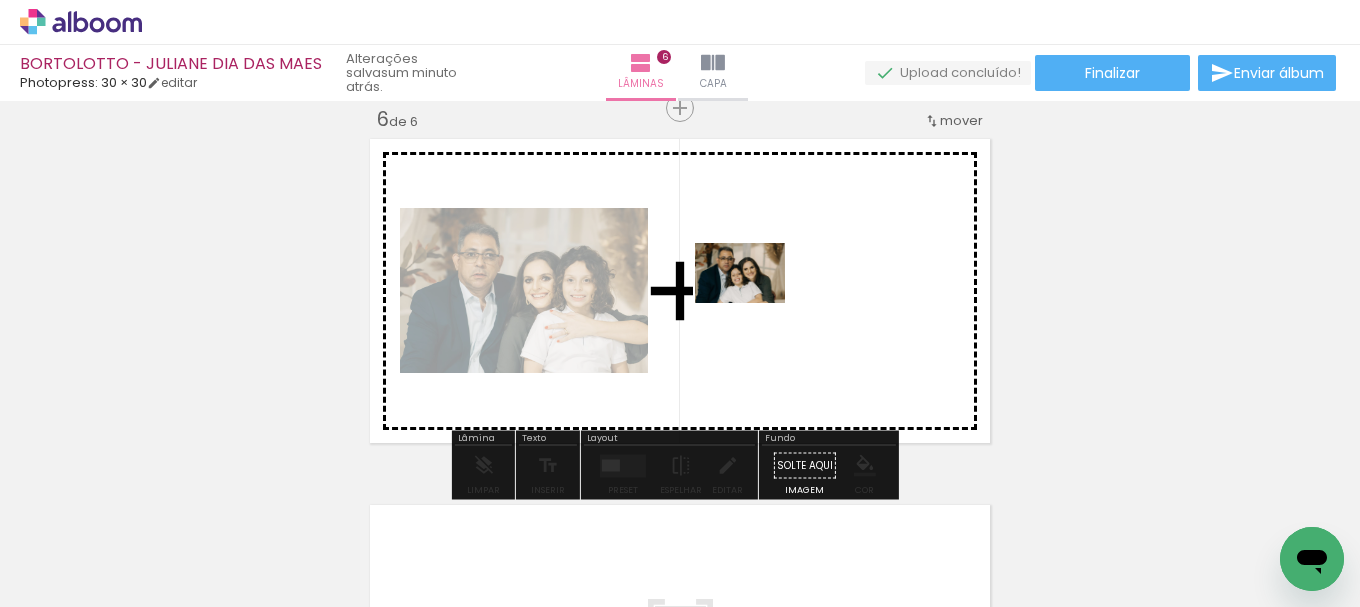 drag, startPoint x: 352, startPoint y: 550, endPoint x: 755, endPoint y: 303, distance: 472.67114 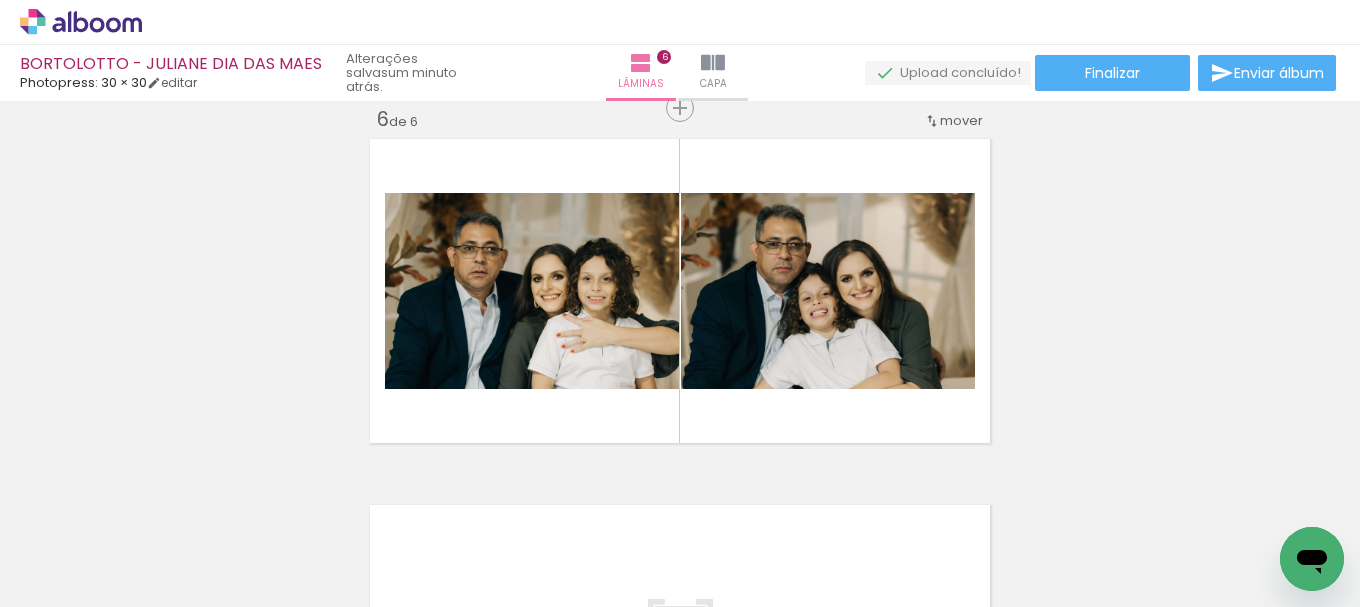 scroll, scrollTop: 0, scrollLeft: 2792, axis: horizontal 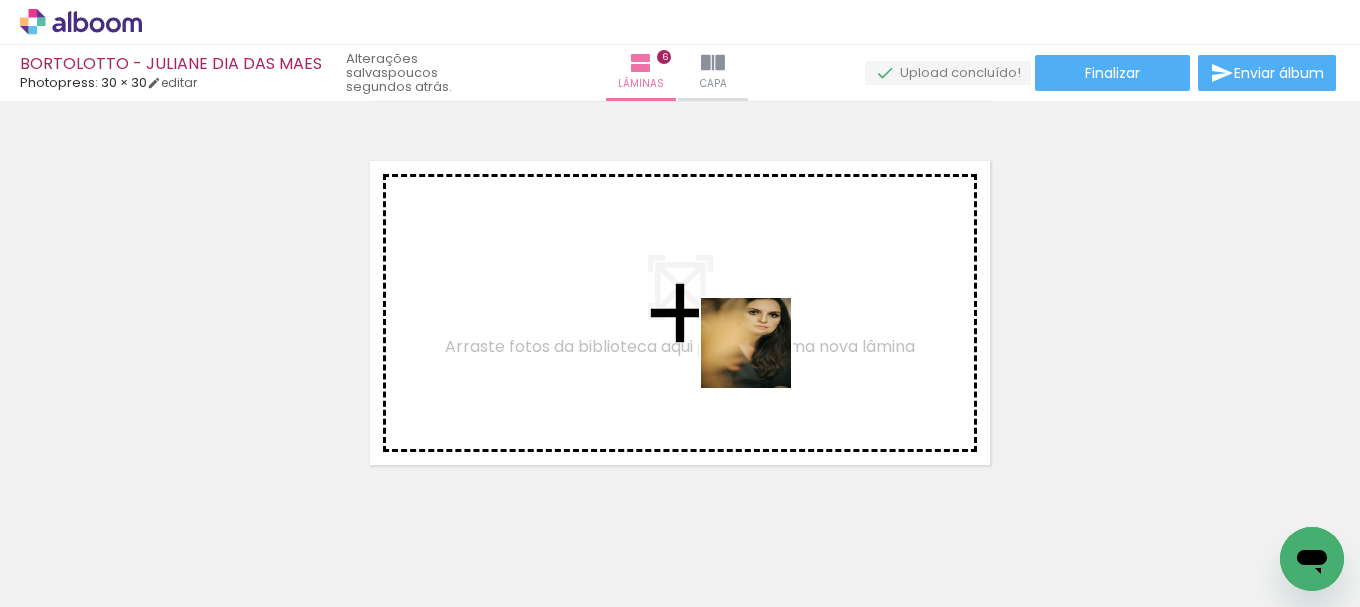 drag, startPoint x: 1081, startPoint y: 547, endPoint x: 732, endPoint y: 316, distance: 418.5236 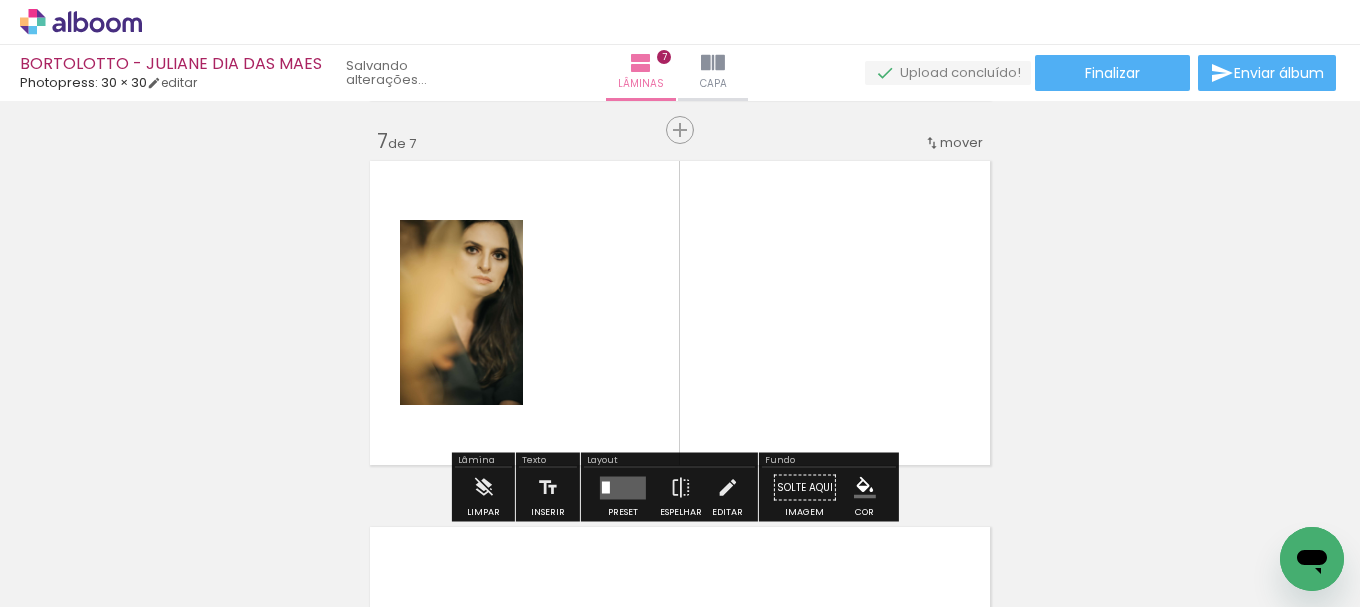 scroll, scrollTop: 0, scrollLeft: 3738, axis: horizontal 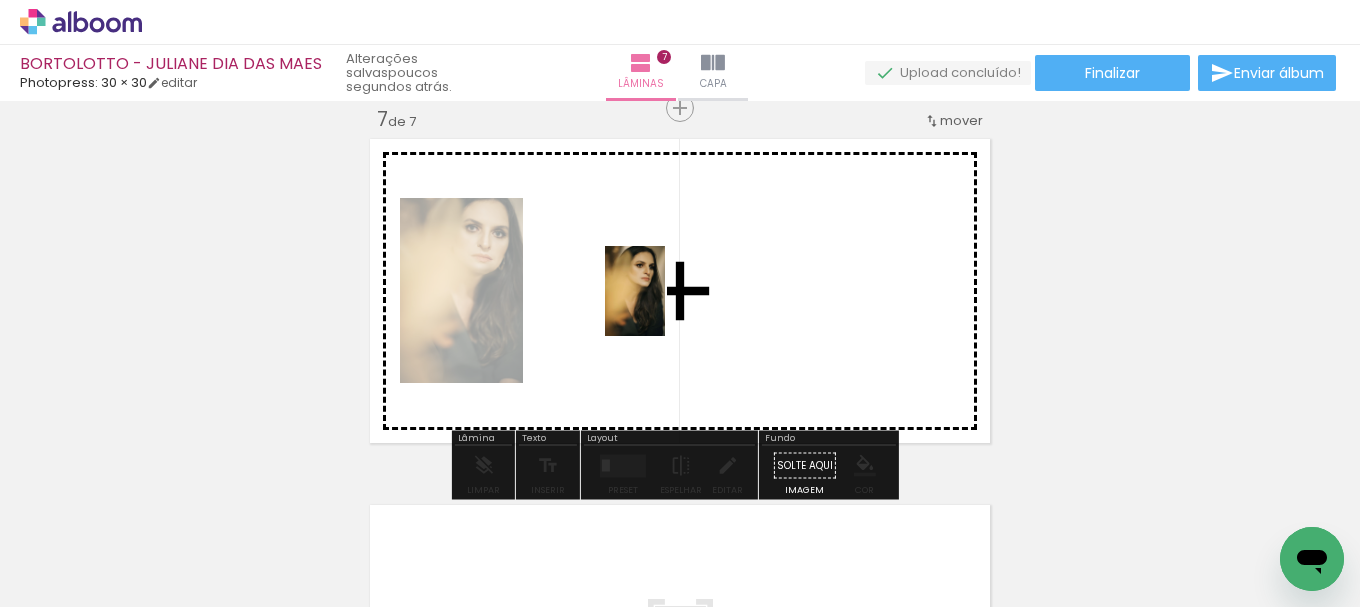 drag, startPoint x: 1181, startPoint y: 559, endPoint x: 665, endPoint y: 306, distance: 574.6869 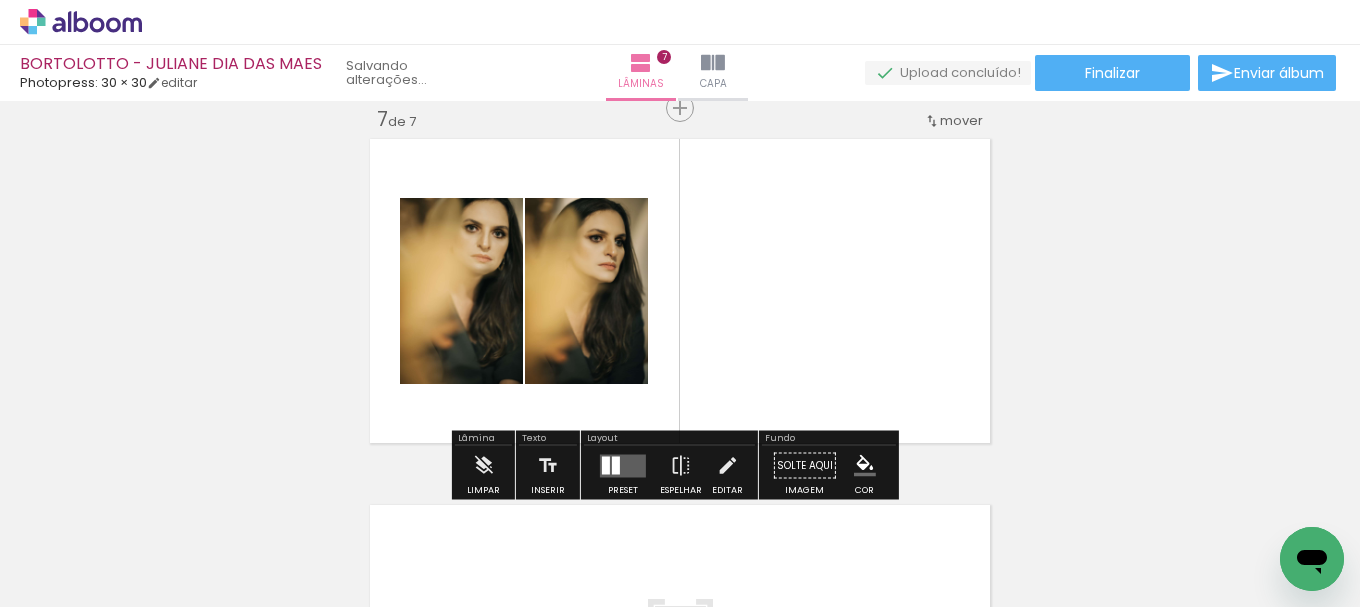 scroll, scrollTop: 0, scrollLeft: 3626, axis: horizontal 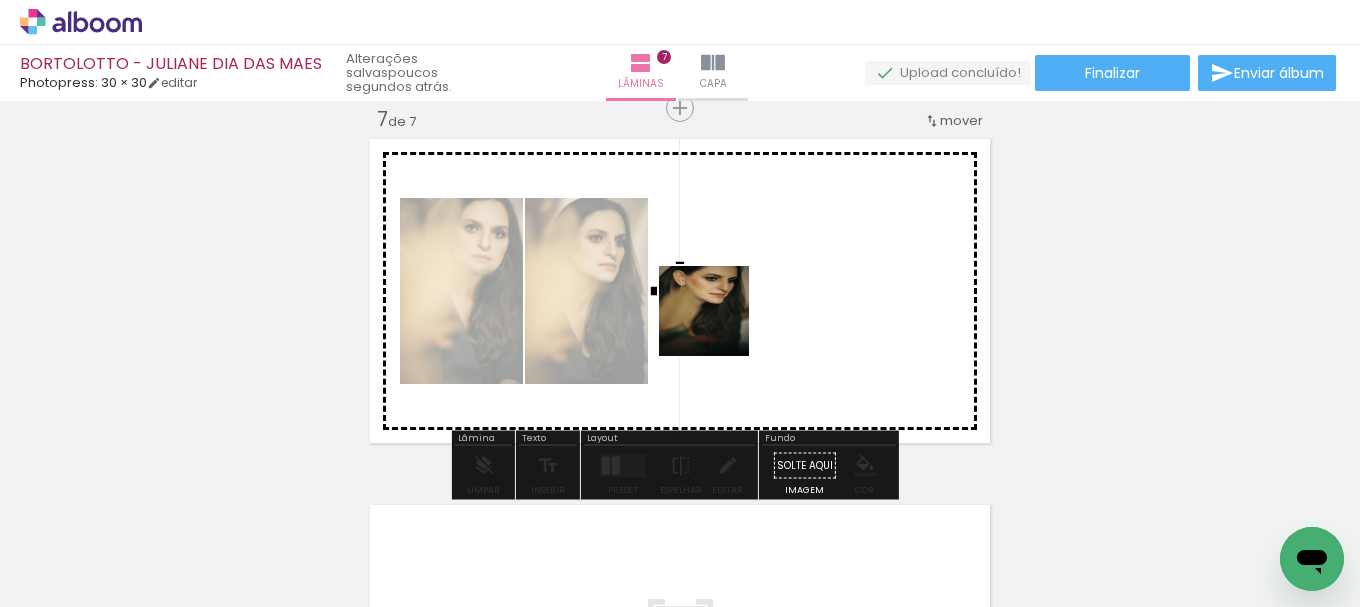 drag, startPoint x: 1274, startPoint y: 510, endPoint x: 719, endPoint y: 326, distance: 584.70593 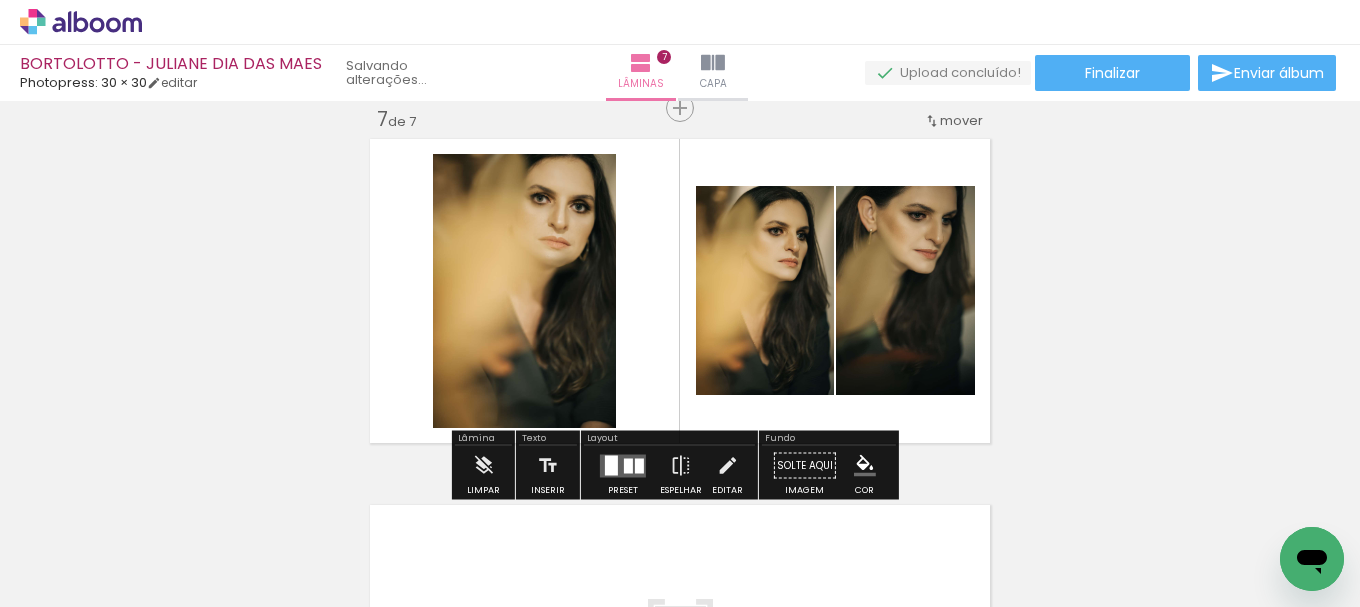 scroll, scrollTop: 0, scrollLeft: 3514, axis: horizontal 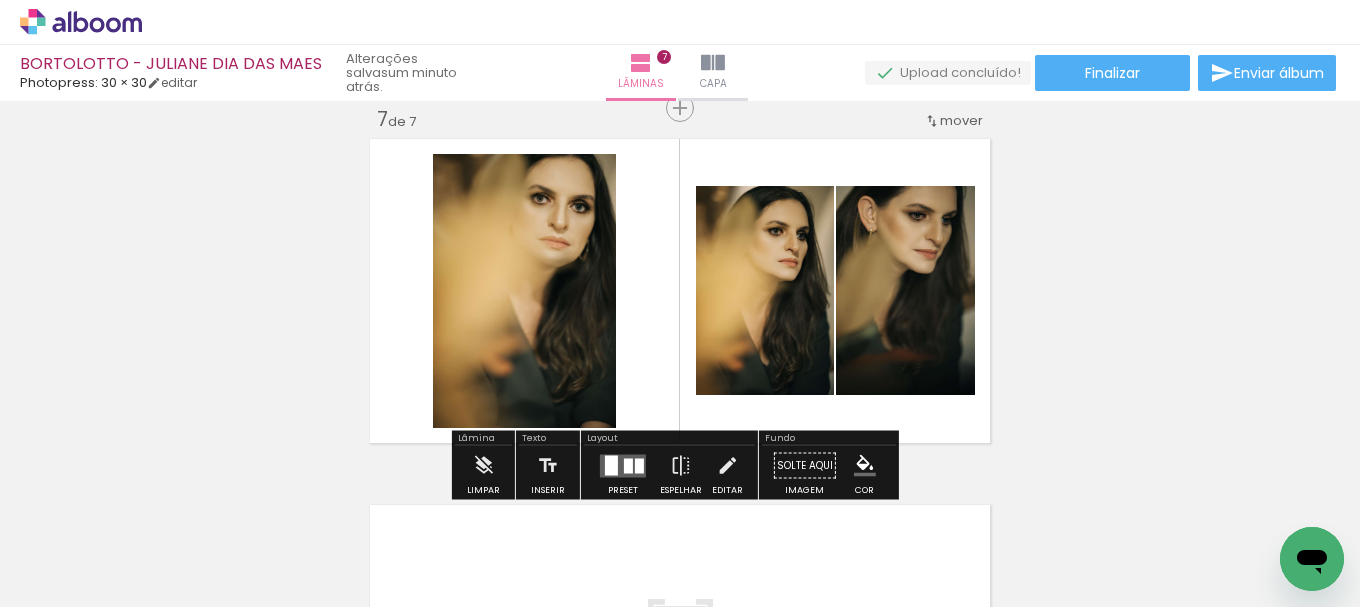 click on "P&B" at bounding box center (0, 0) 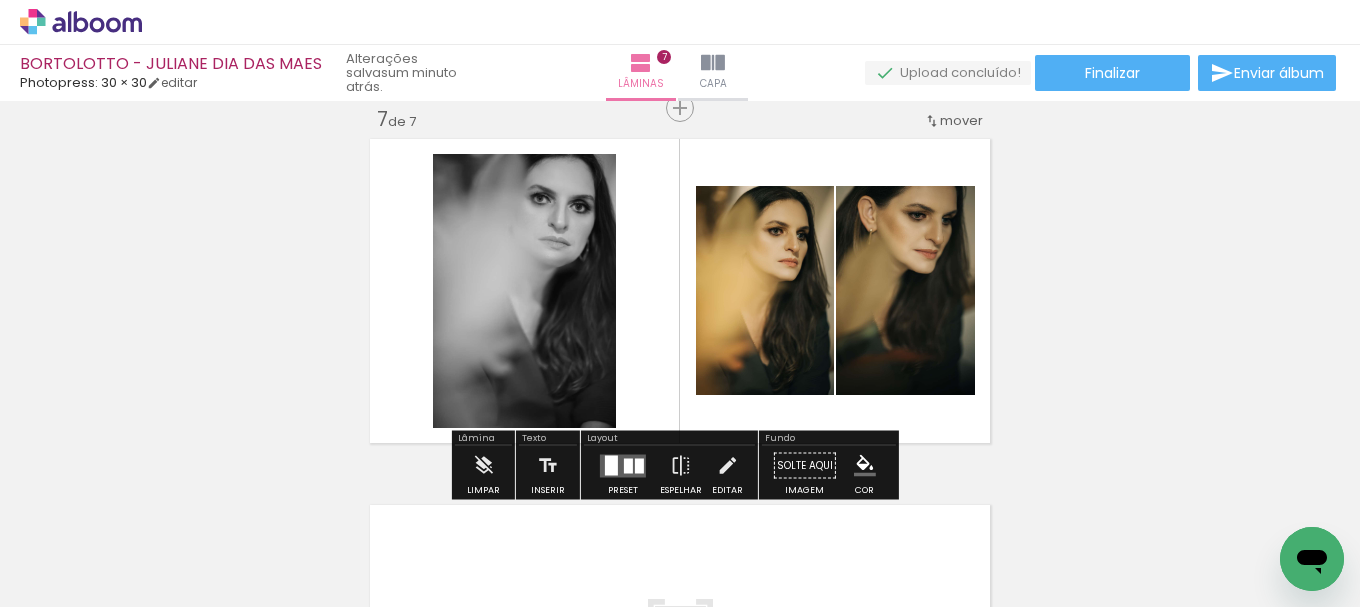 click on "P&B" at bounding box center [0, 0] 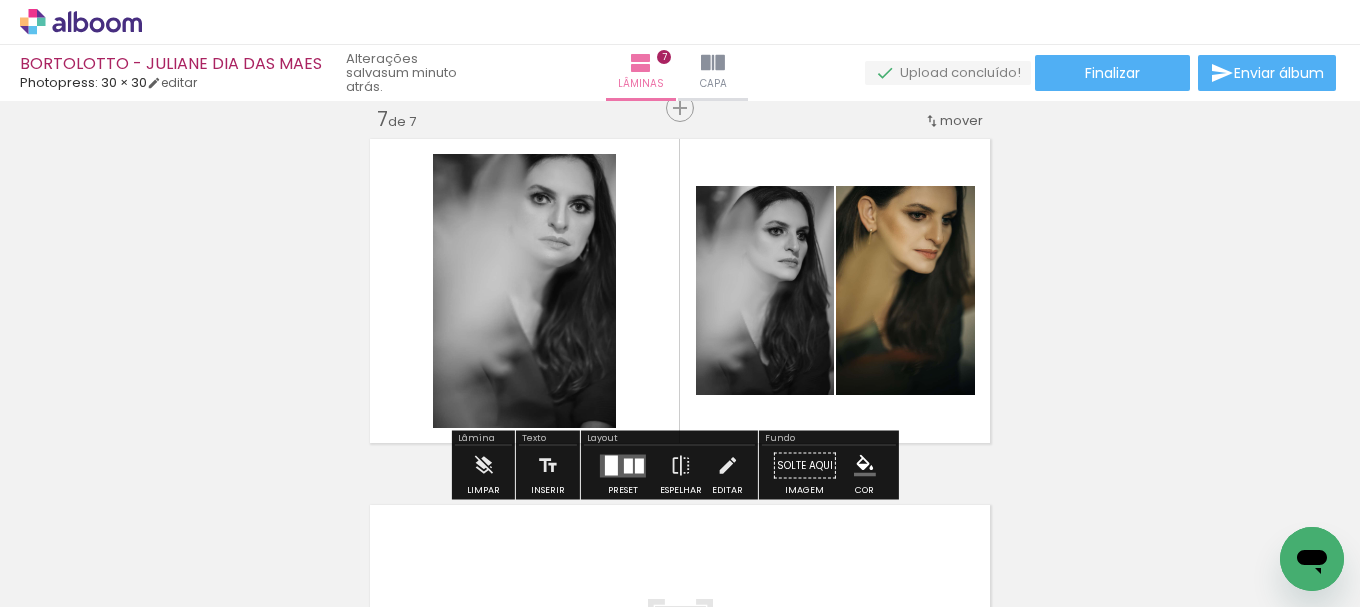 click on "P&B" at bounding box center [0, 0] 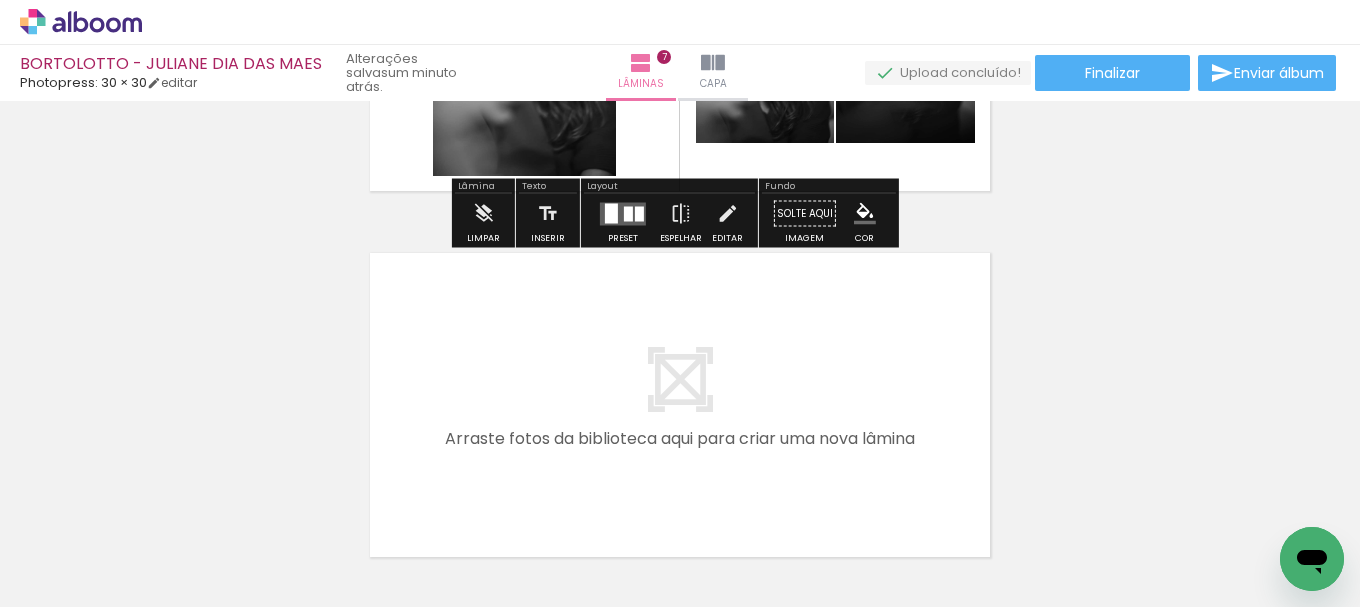 scroll, scrollTop: 2522, scrollLeft: 0, axis: vertical 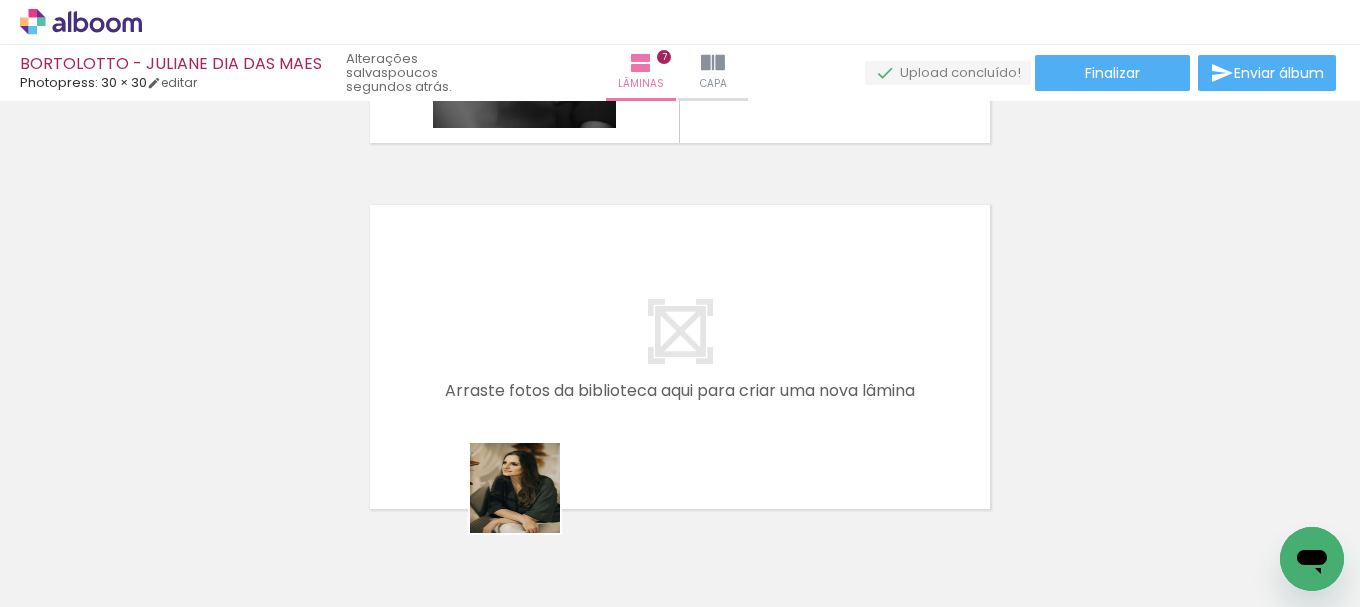 drag, startPoint x: 532, startPoint y: 524, endPoint x: 521, endPoint y: 486, distance: 39.56008 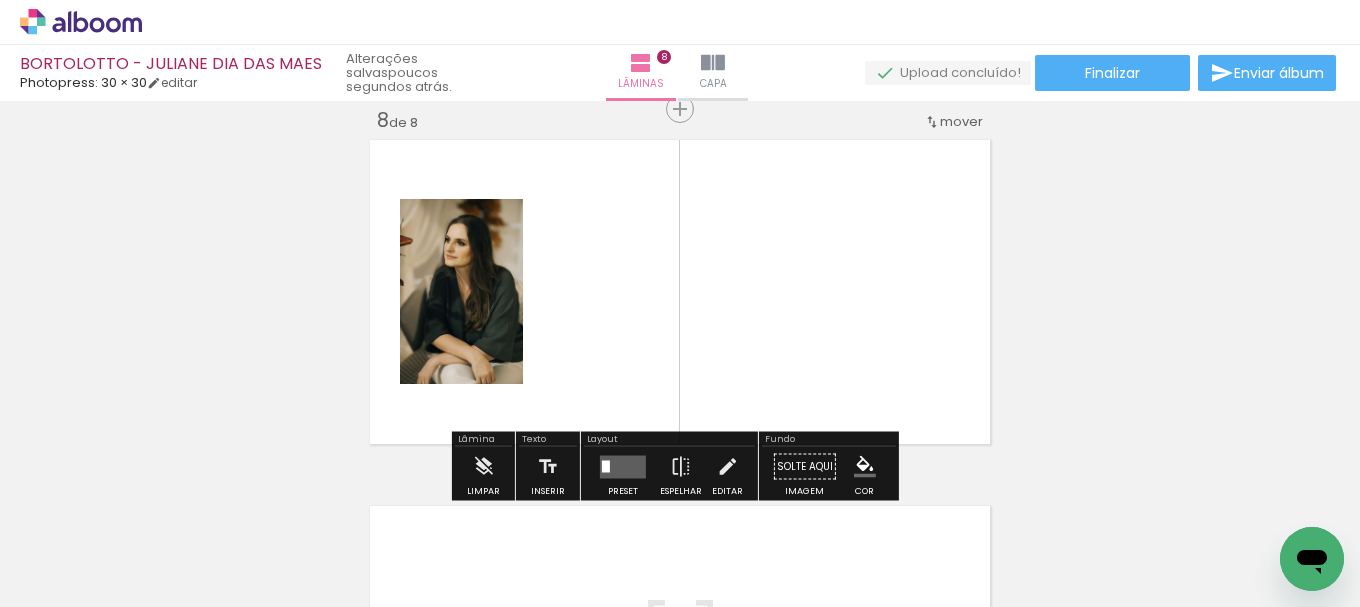 scroll, scrollTop: 2588, scrollLeft: 0, axis: vertical 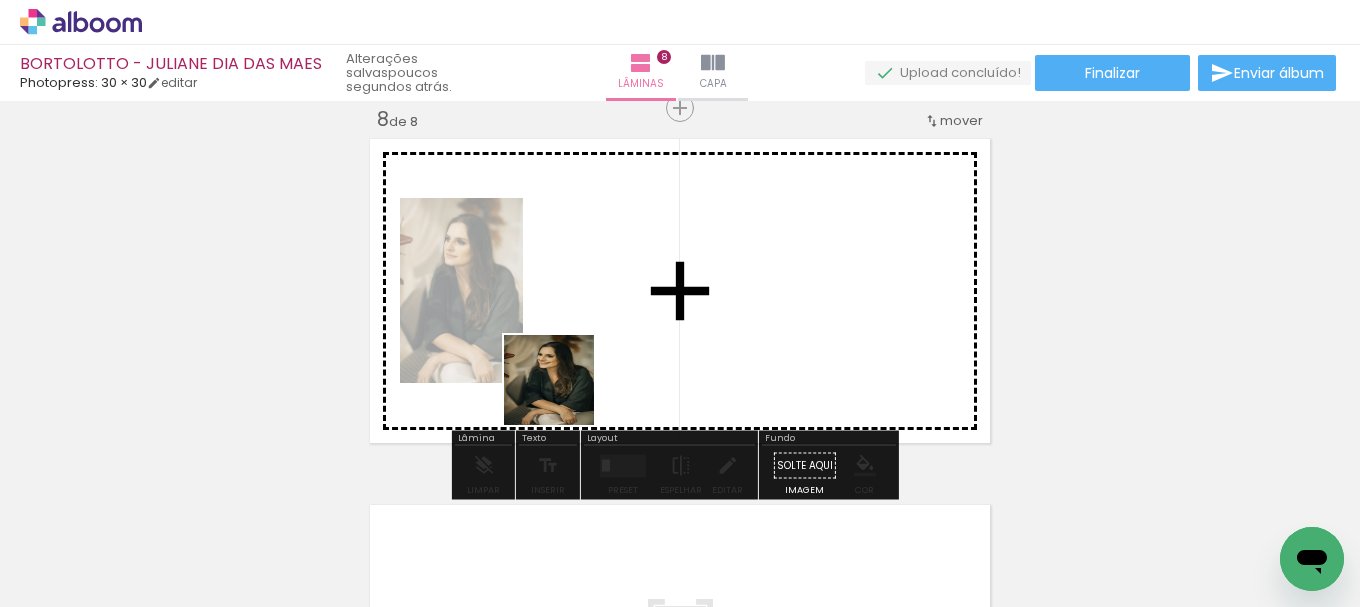drag, startPoint x: 561, startPoint y: 548, endPoint x: 564, endPoint y: 397, distance: 151.0298 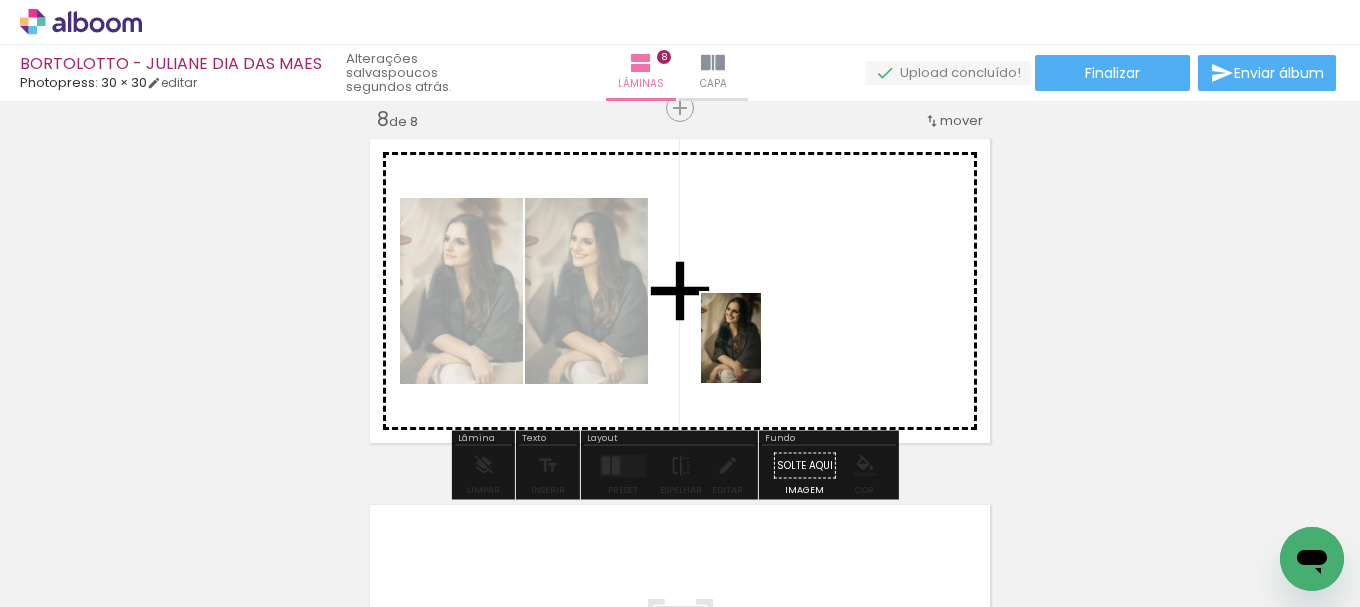 drag, startPoint x: 536, startPoint y: 547, endPoint x: 761, endPoint y: 353, distance: 297.08752 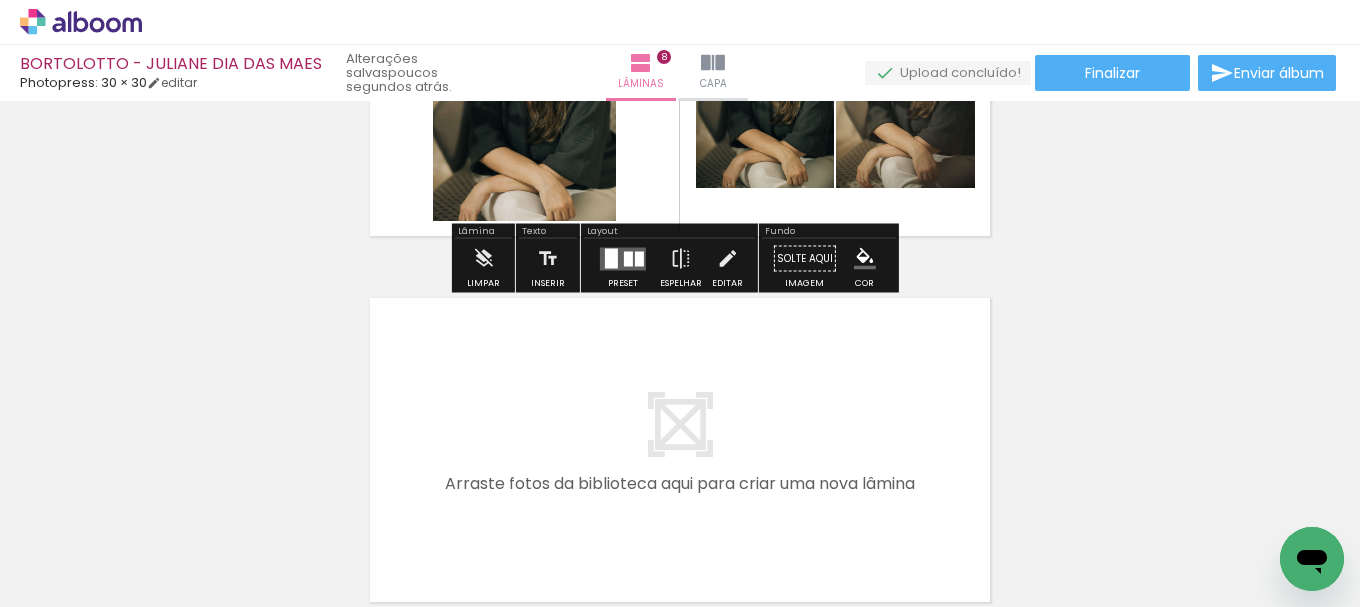 scroll, scrollTop: 2888, scrollLeft: 0, axis: vertical 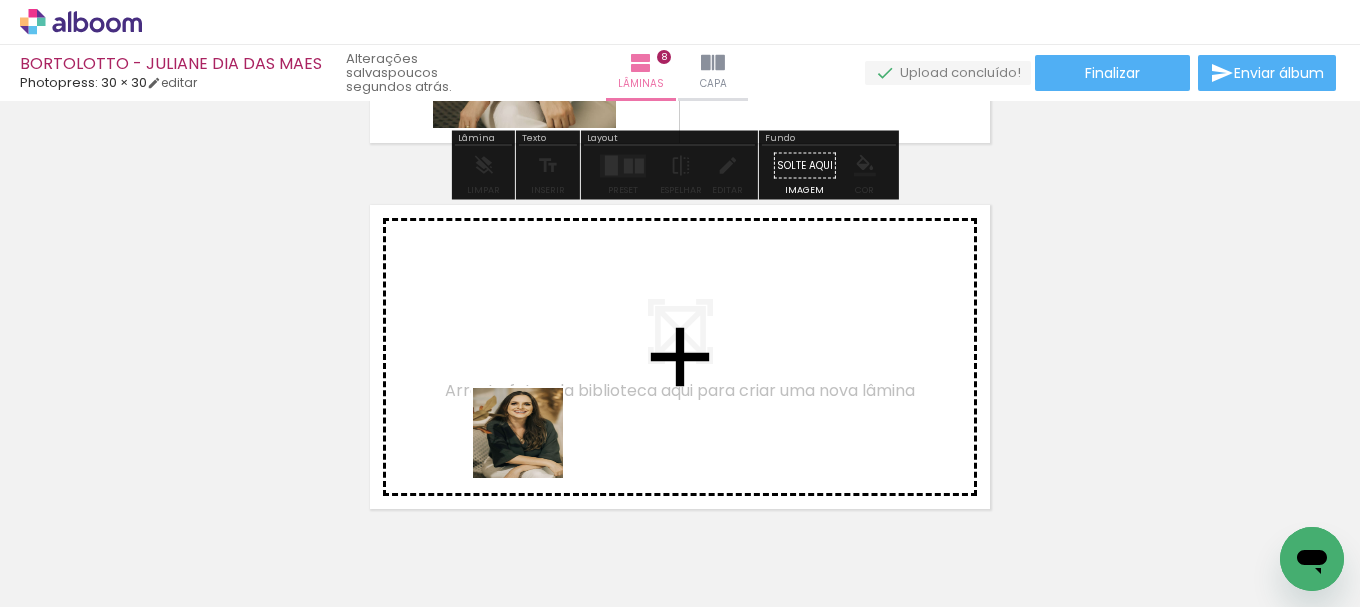 drag, startPoint x: 412, startPoint y: 516, endPoint x: 588, endPoint y: 407, distance: 207.01932 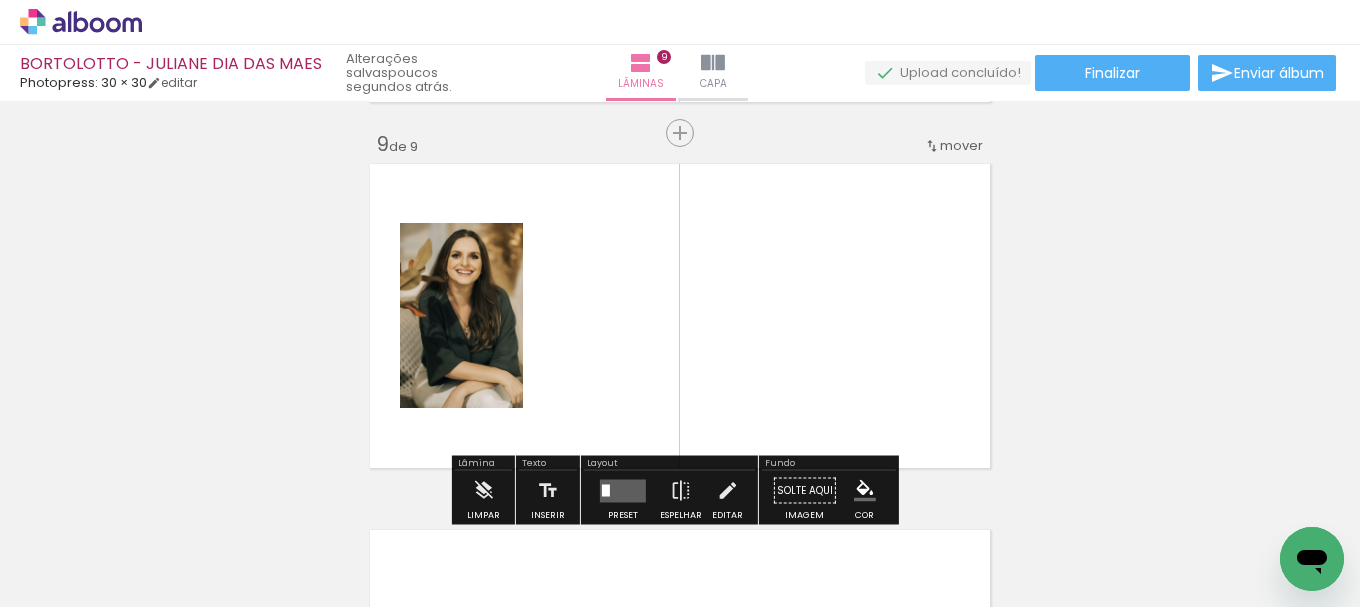 scroll, scrollTop: 2954, scrollLeft: 0, axis: vertical 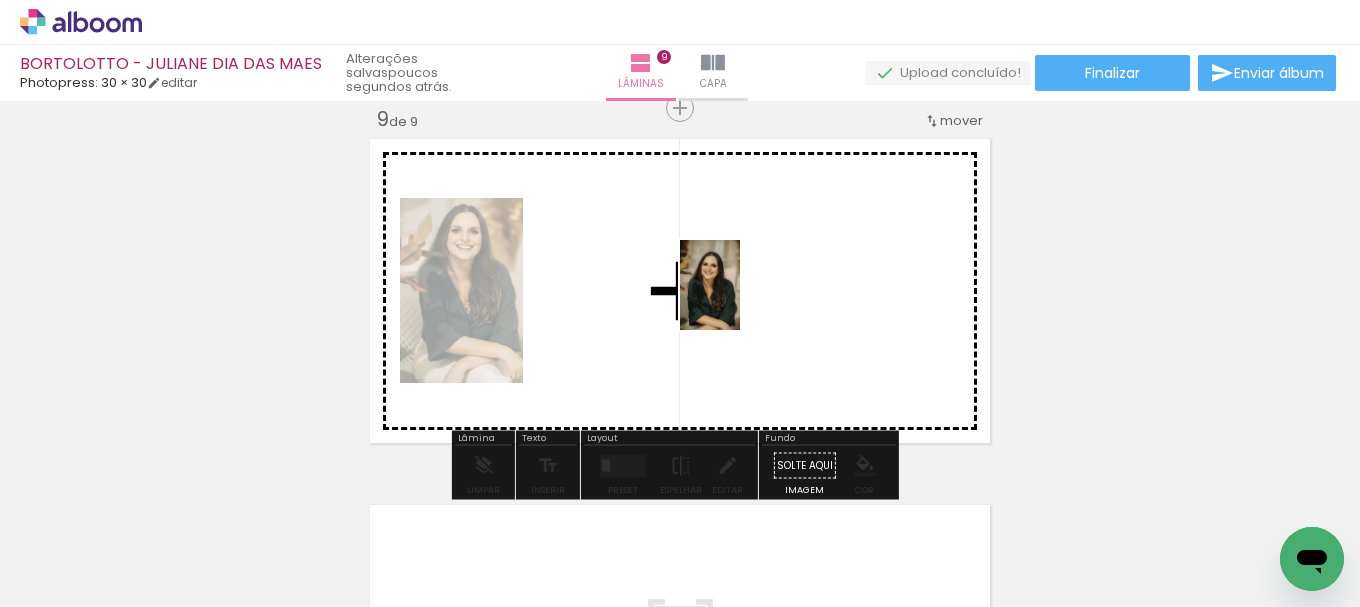 drag, startPoint x: 359, startPoint y: 540, endPoint x: 740, endPoint y: 300, distance: 450.28992 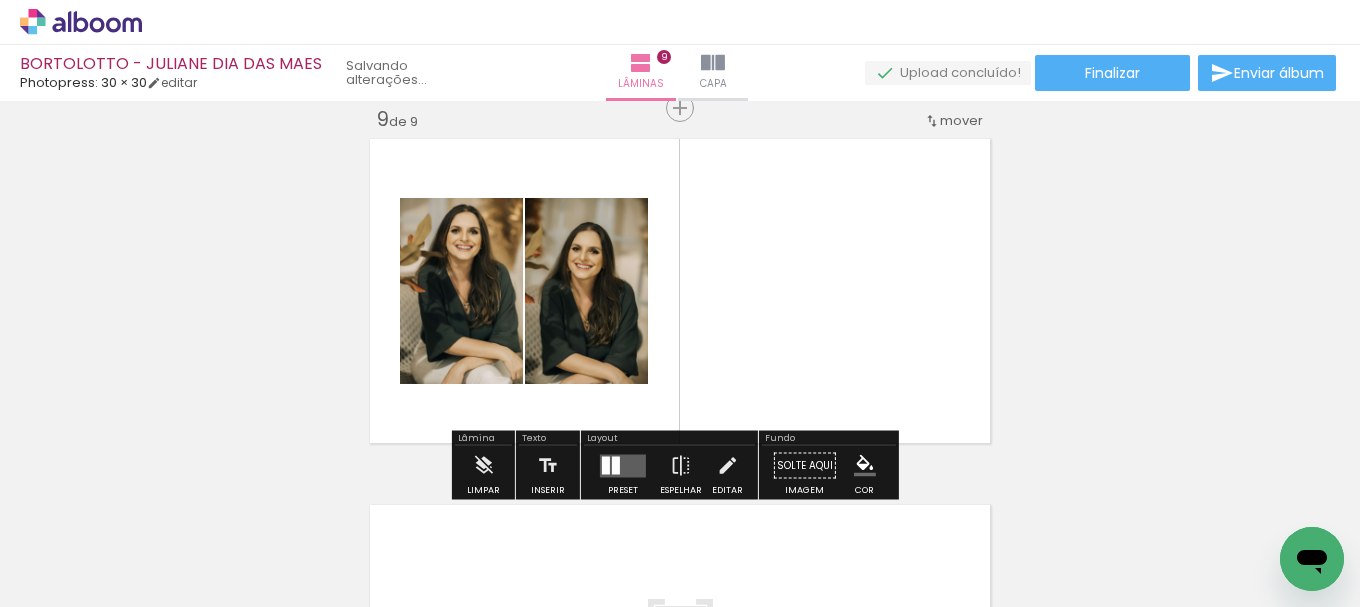 scroll, scrollTop: 0, scrollLeft: 2954, axis: horizontal 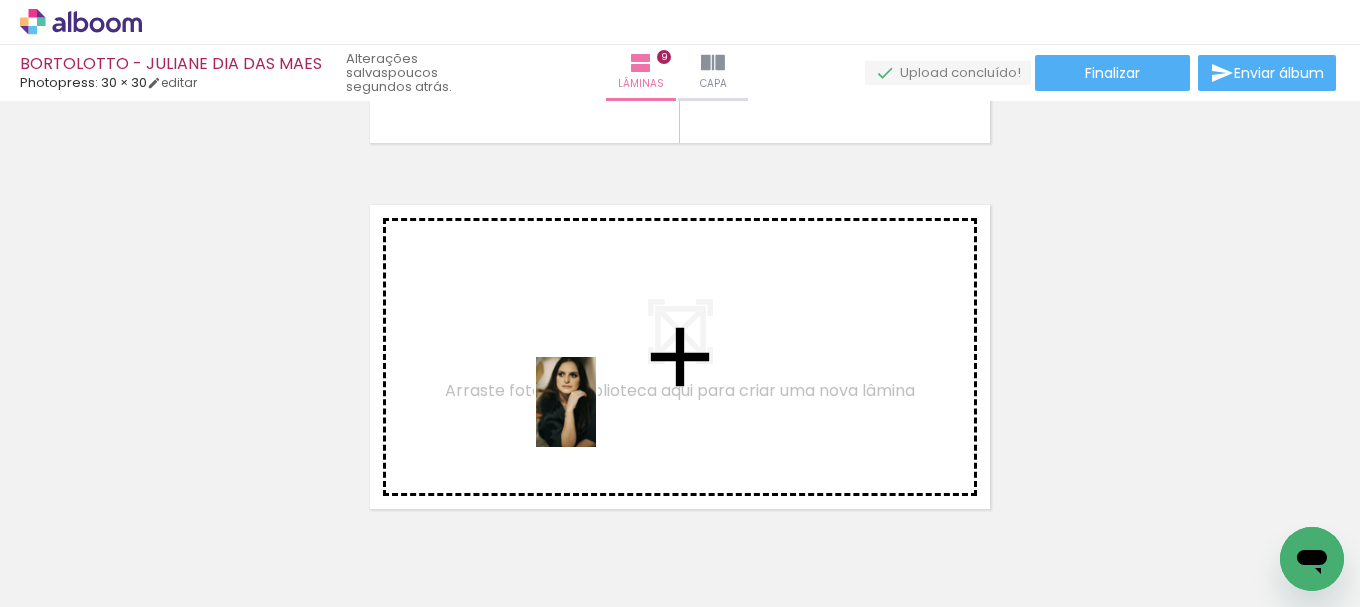 drag, startPoint x: 732, startPoint y: 578, endPoint x: 596, endPoint y: 417, distance: 210.75342 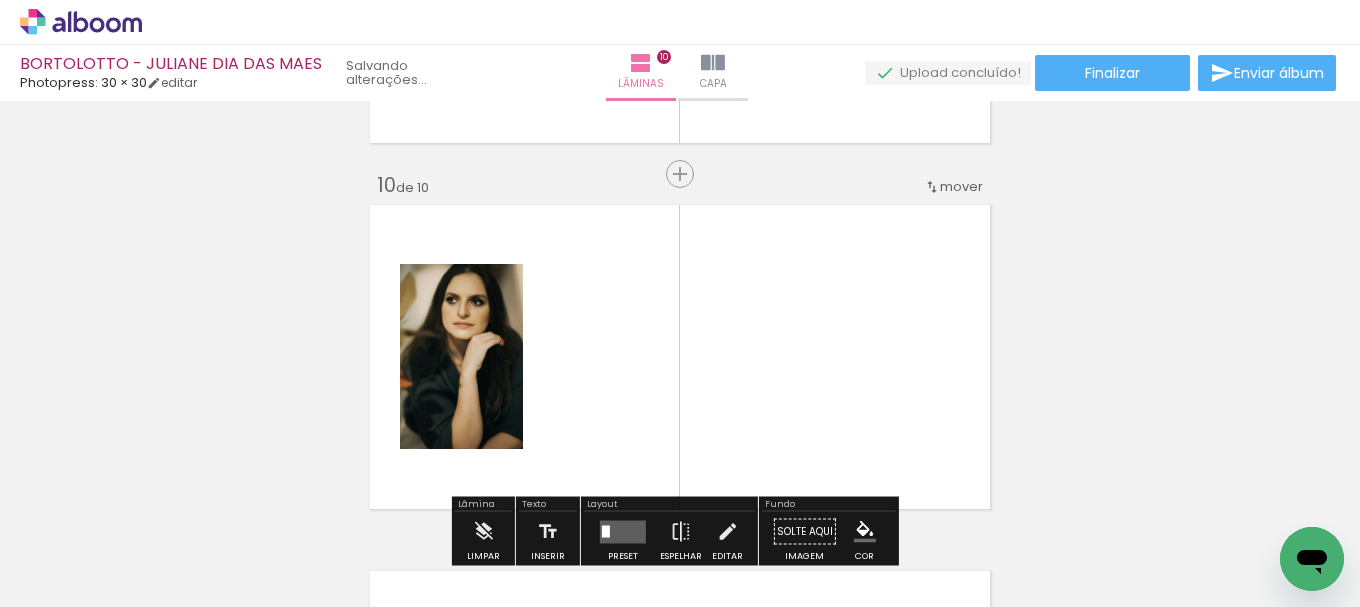 scroll, scrollTop: 0, scrollLeft: 2842, axis: horizontal 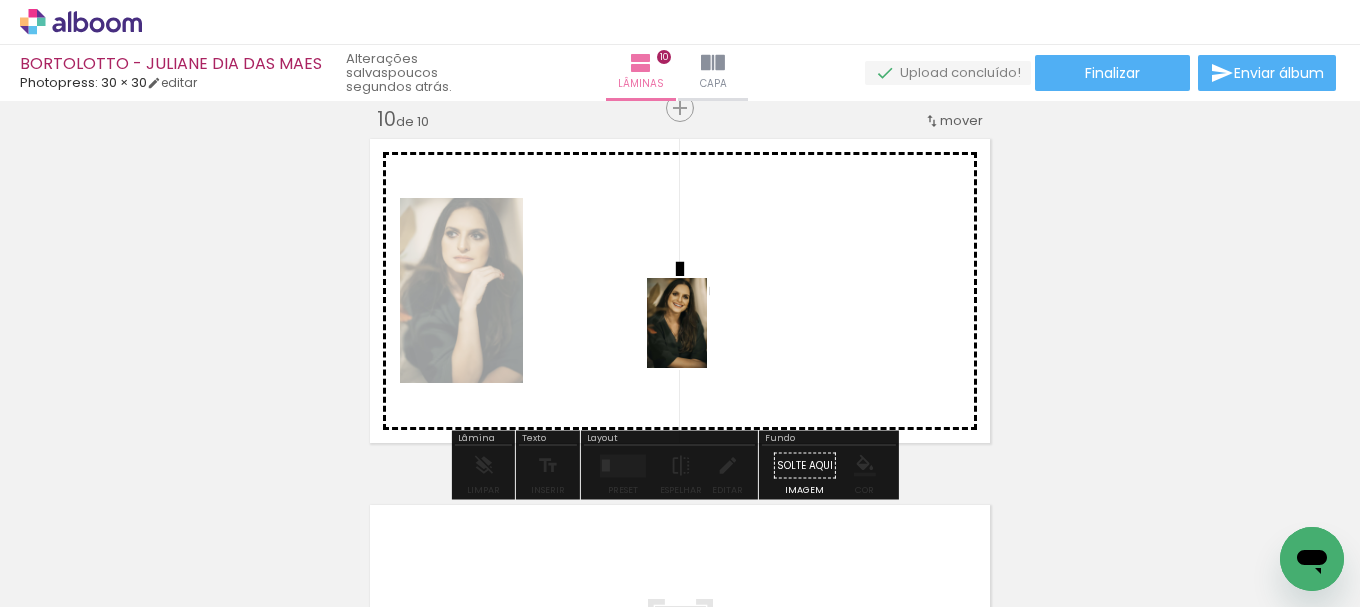 drag, startPoint x: 725, startPoint y: 543, endPoint x: 707, endPoint y: 338, distance: 205.78873 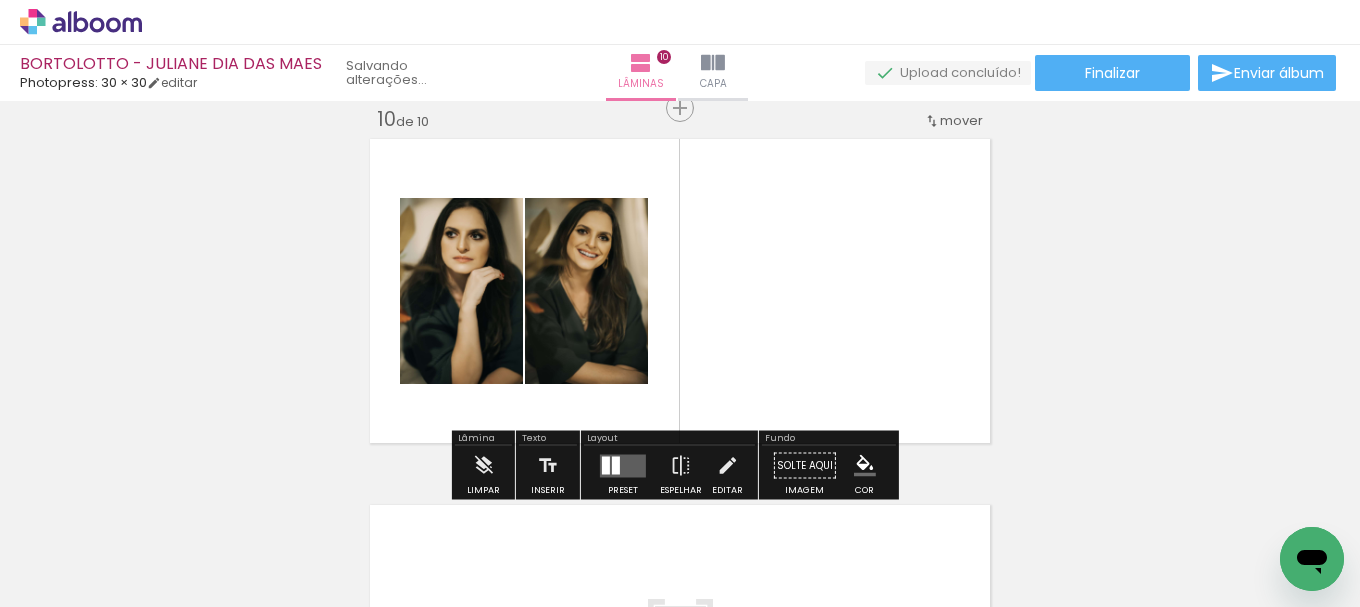 scroll, scrollTop: 0, scrollLeft: 2730, axis: horizontal 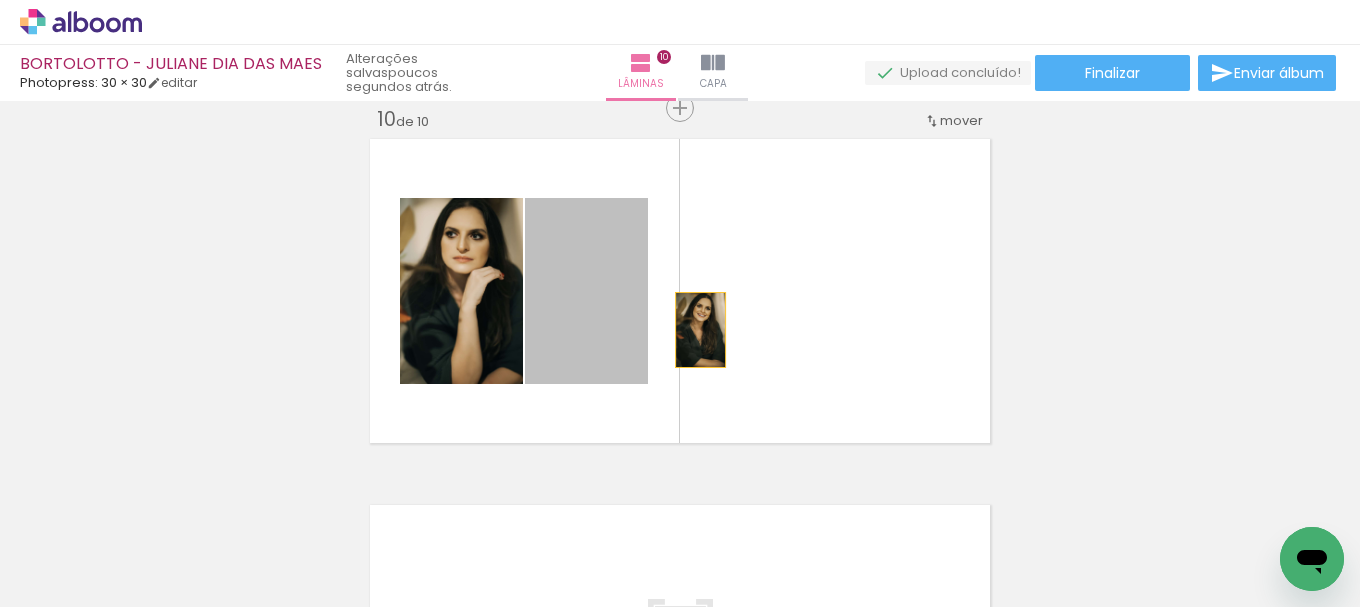 drag, startPoint x: 618, startPoint y: 335, endPoint x: 896, endPoint y: 518, distance: 332.82578 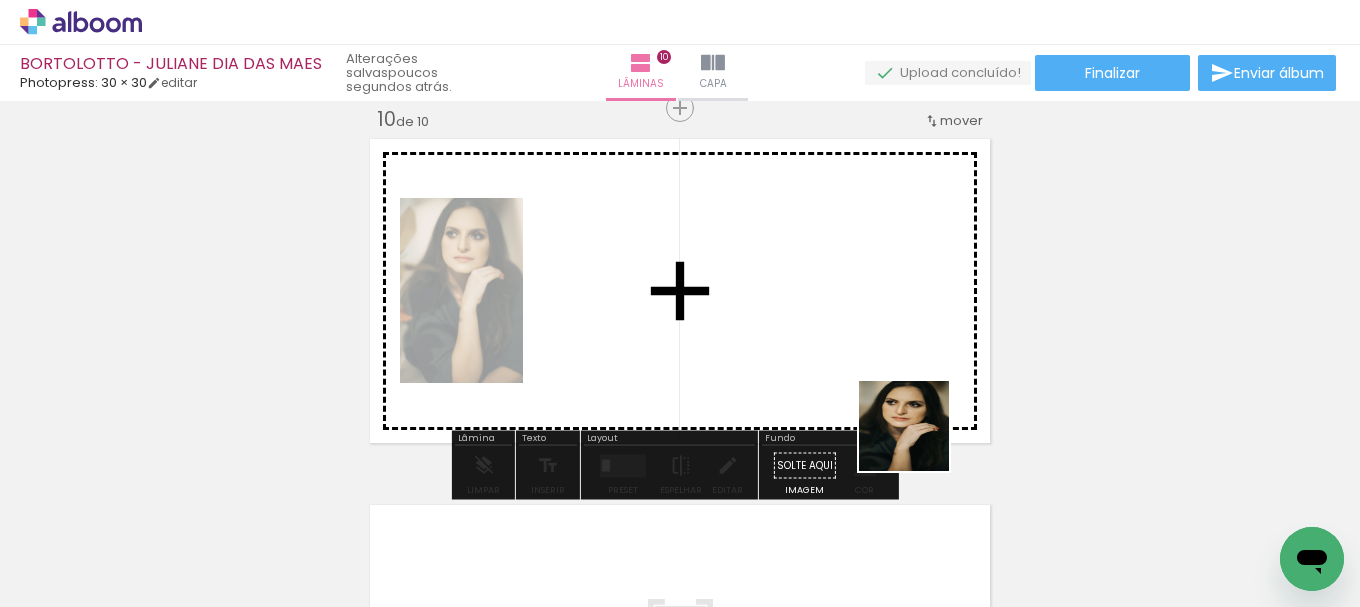 drag, startPoint x: 962, startPoint y: 520, endPoint x: 791, endPoint y: 390, distance: 214.80457 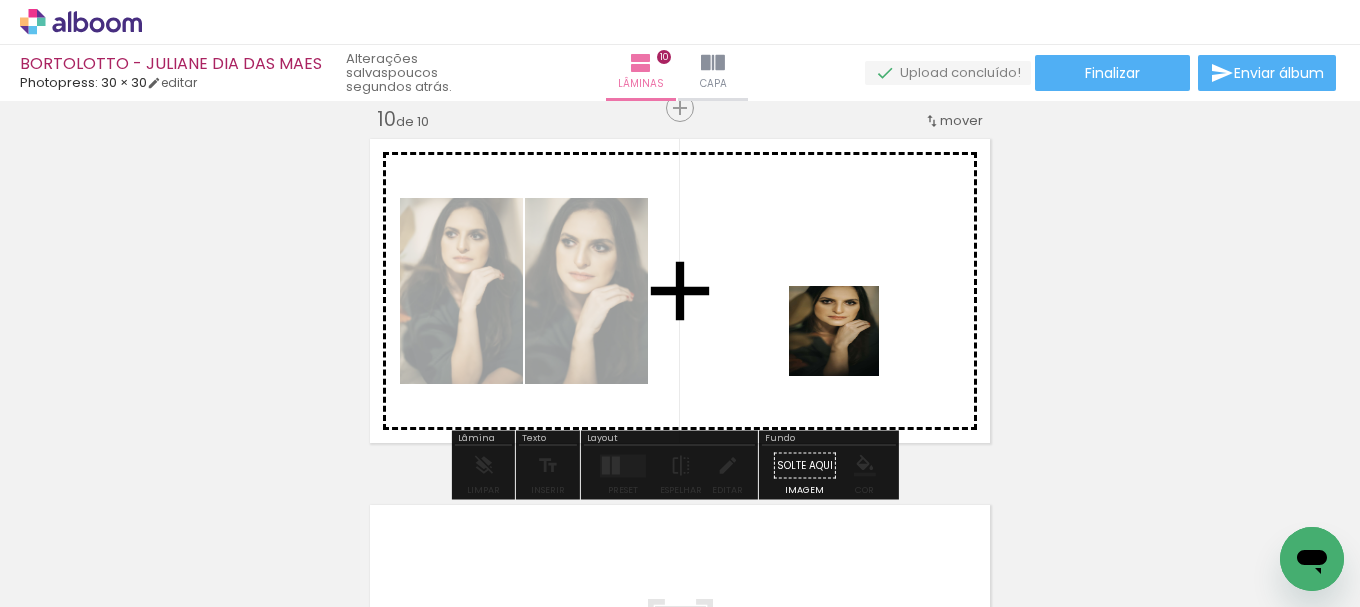 drag, startPoint x: 956, startPoint y: 547, endPoint x: 849, endPoint y: 346, distance: 227.70595 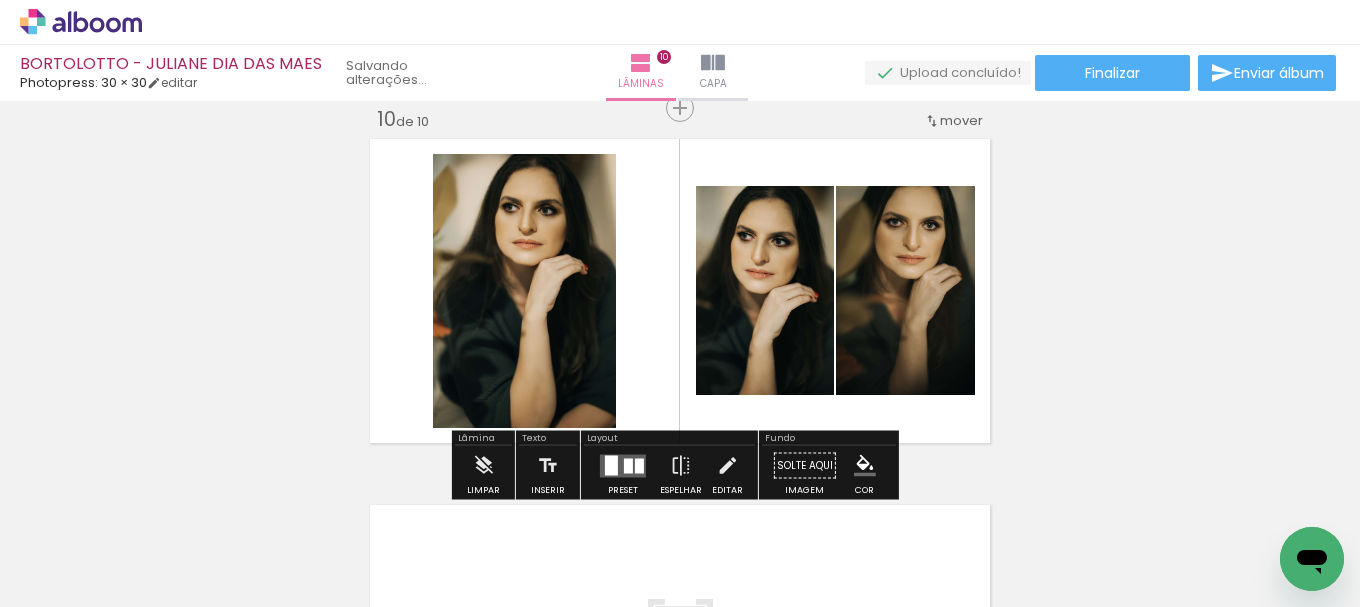scroll, scrollTop: 0, scrollLeft: 2618, axis: horizontal 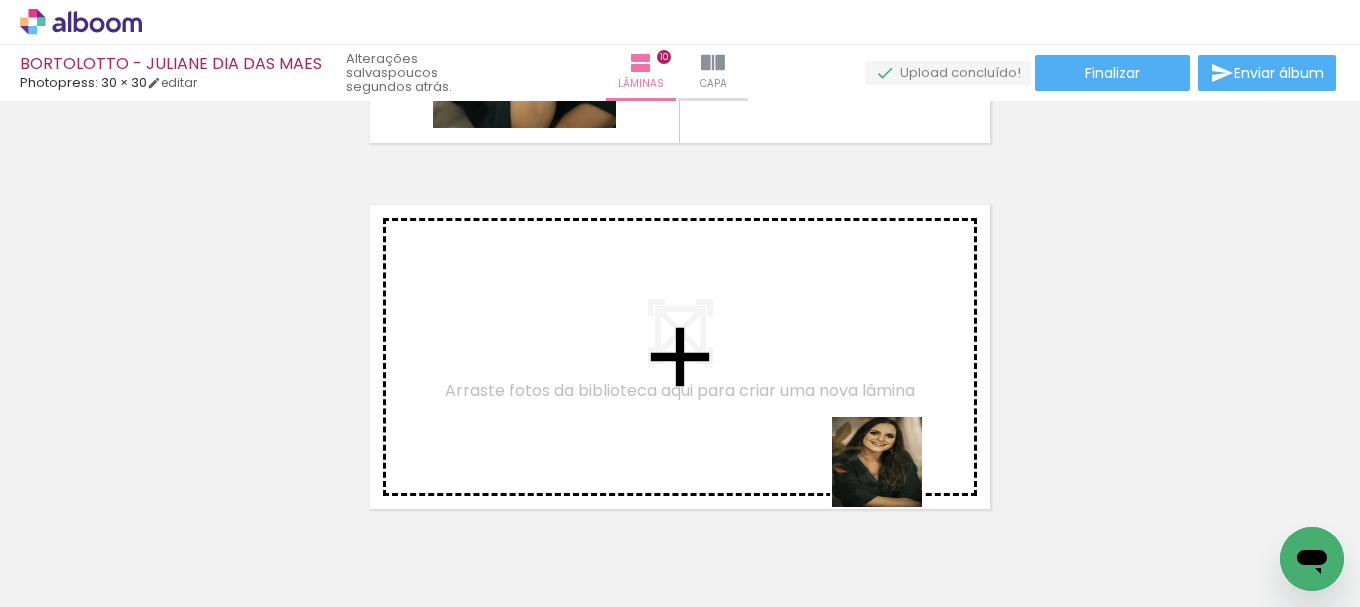 drag, startPoint x: 966, startPoint y: 552, endPoint x: 785, endPoint y: 413, distance: 228.21481 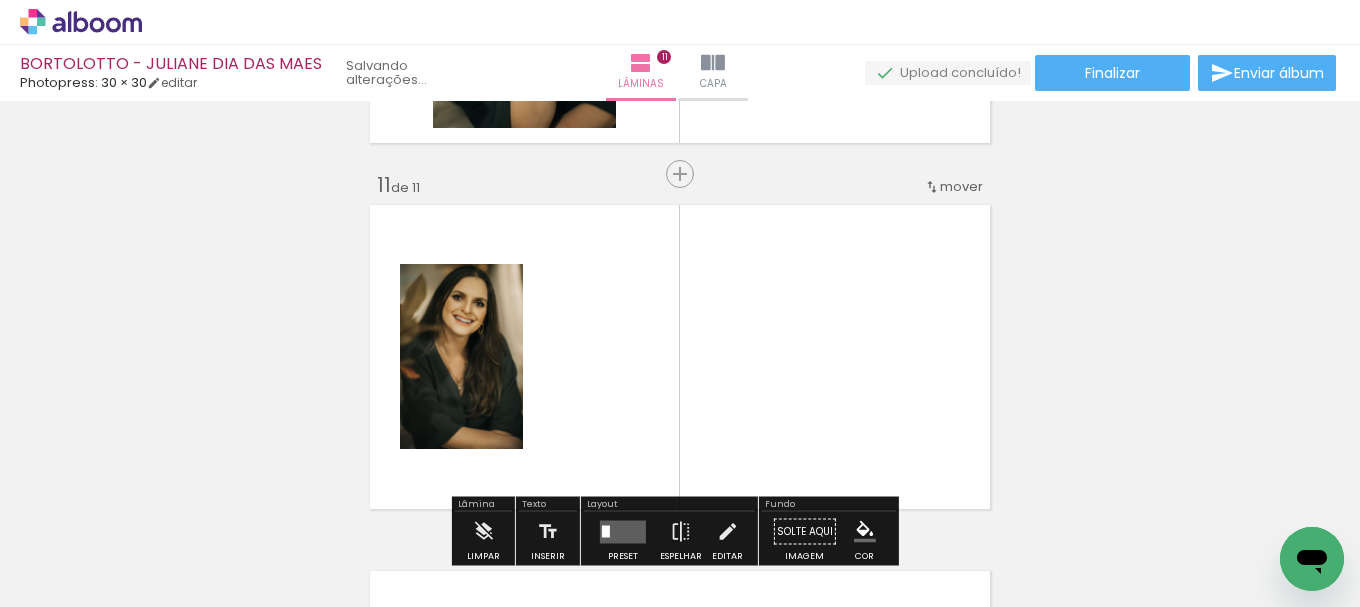 scroll, scrollTop: 0, scrollLeft: 2506, axis: horizontal 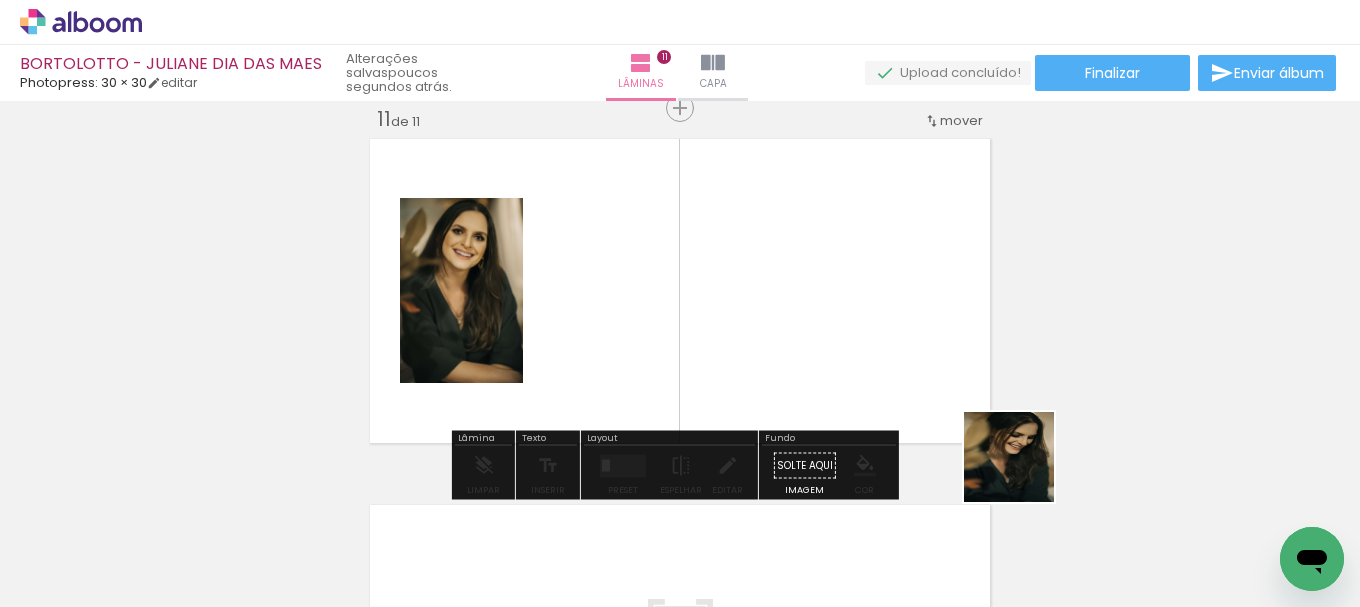 drag, startPoint x: 1066, startPoint y: 542, endPoint x: 814, endPoint y: 362, distance: 309.68372 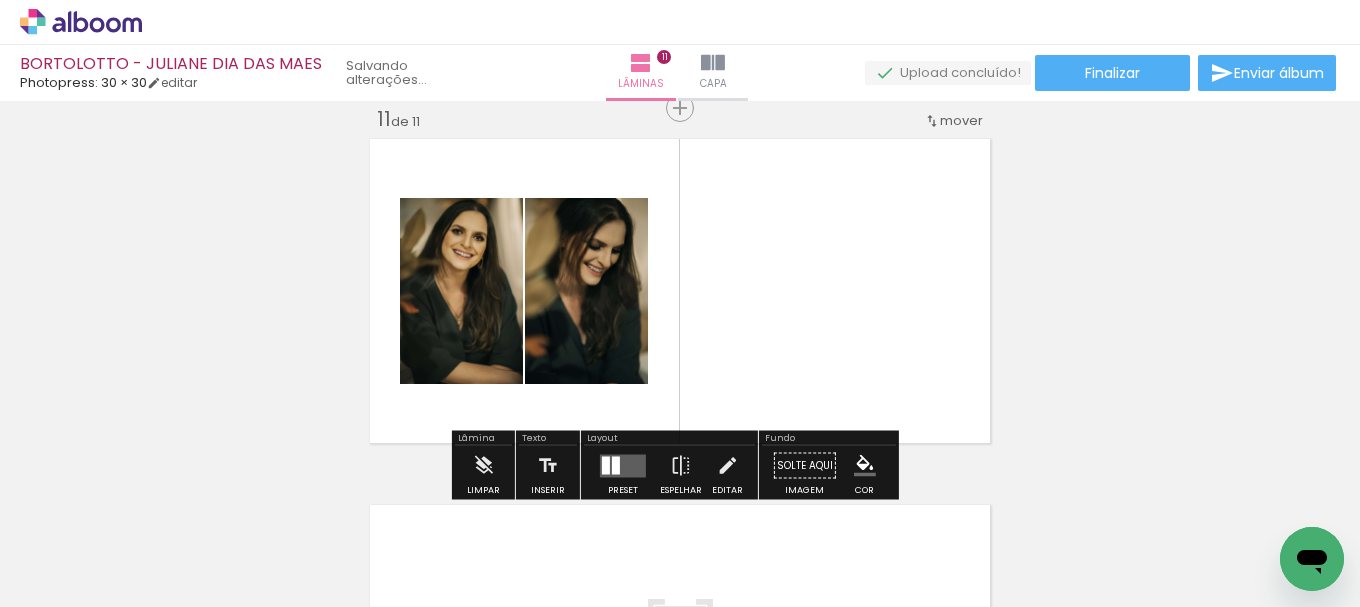 scroll, scrollTop: 0, scrollLeft: 2394, axis: horizontal 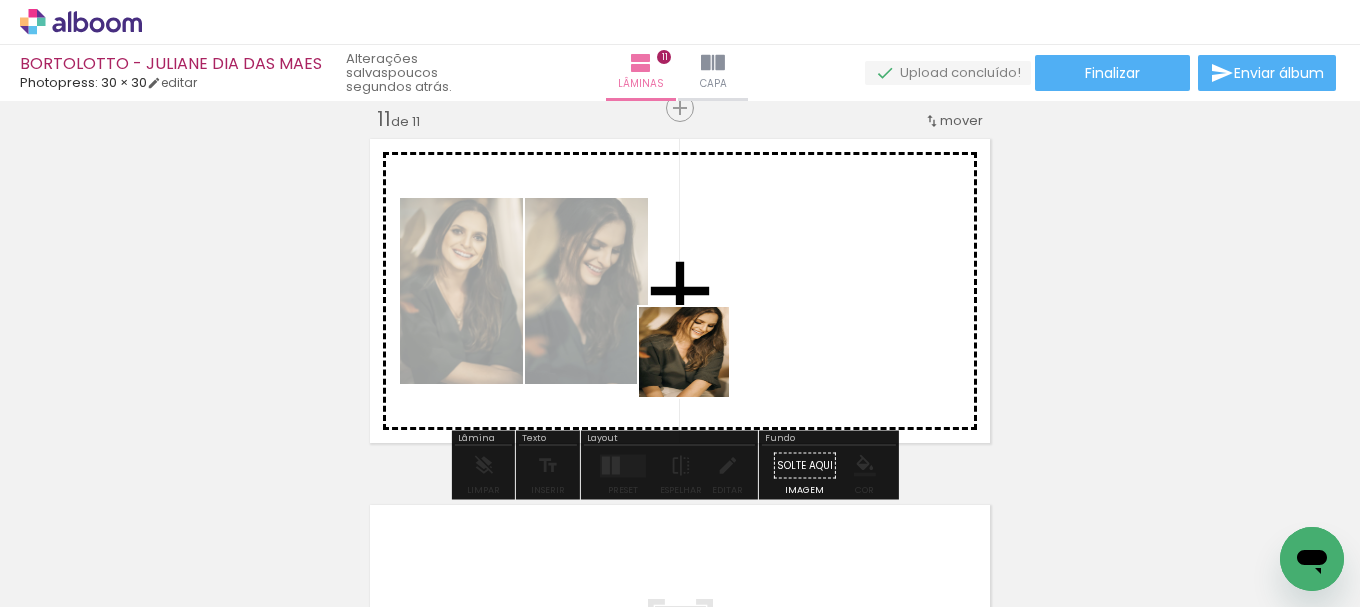 drag, startPoint x: 1185, startPoint y: 541, endPoint x: 720, endPoint y: 374, distance: 494.07895 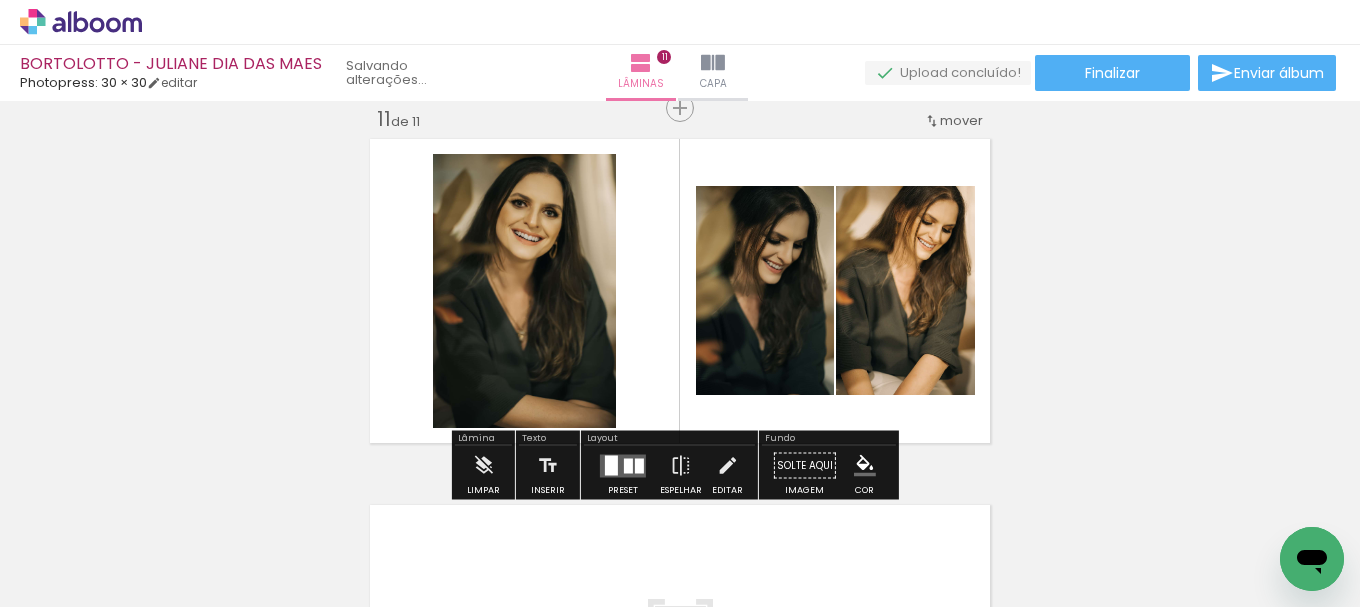scroll, scrollTop: 0, scrollLeft: 2282, axis: horizontal 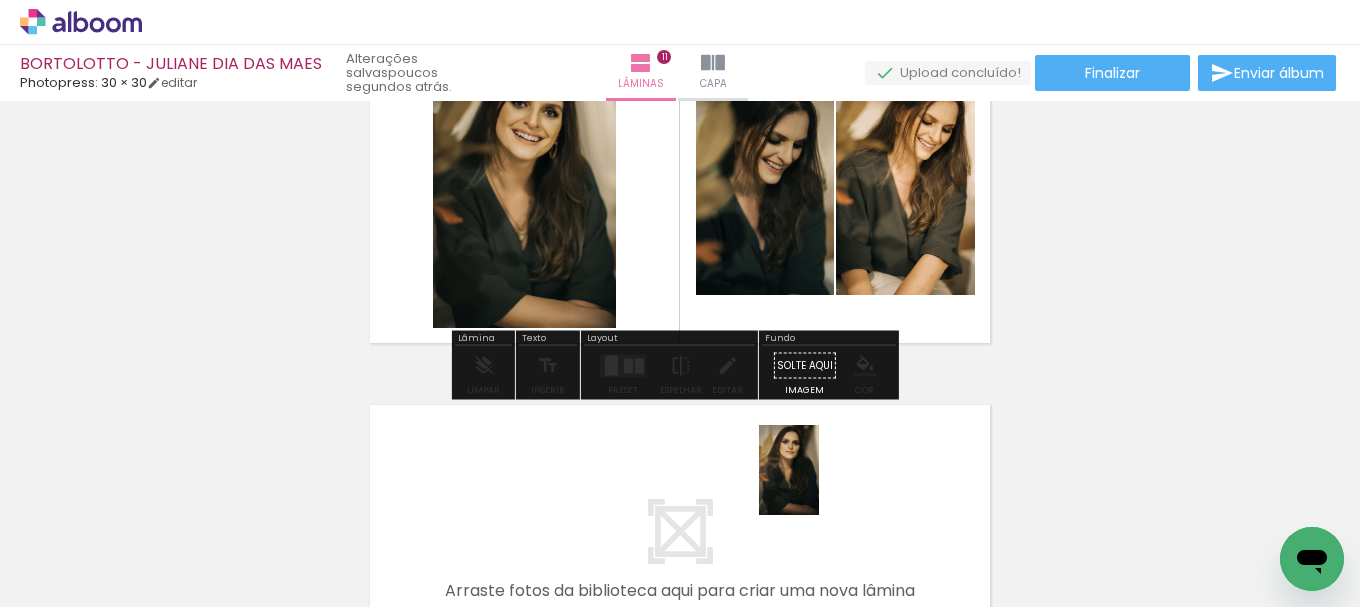 drag, startPoint x: 1078, startPoint y: 564, endPoint x: 819, endPoint y: 485, distance: 270.78036 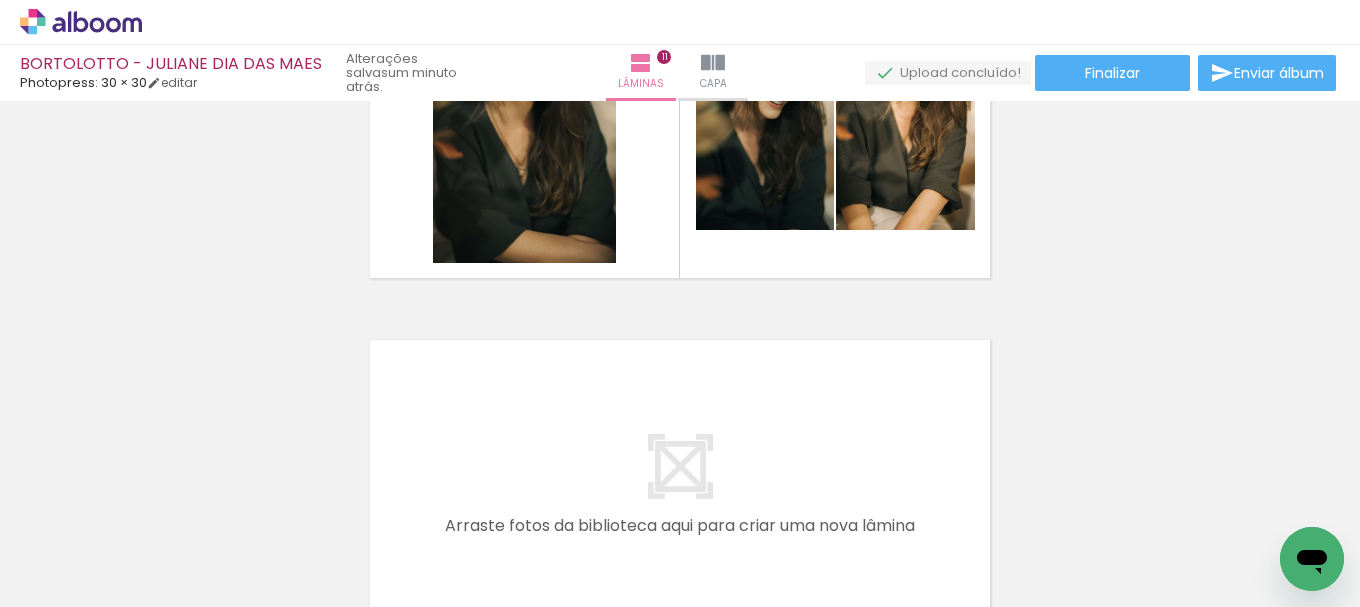 scroll, scrollTop: 3886, scrollLeft: 0, axis: vertical 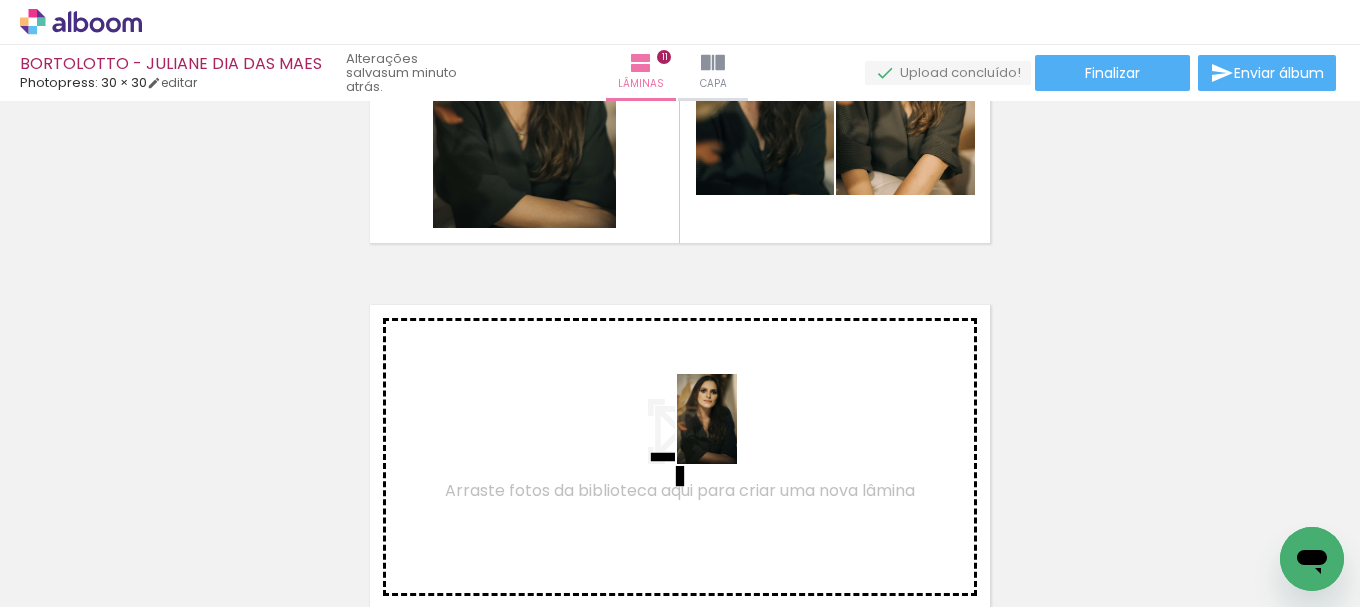 drag, startPoint x: 1058, startPoint y: 531, endPoint x: 737, endPoint y: 434, distance: 335.33566 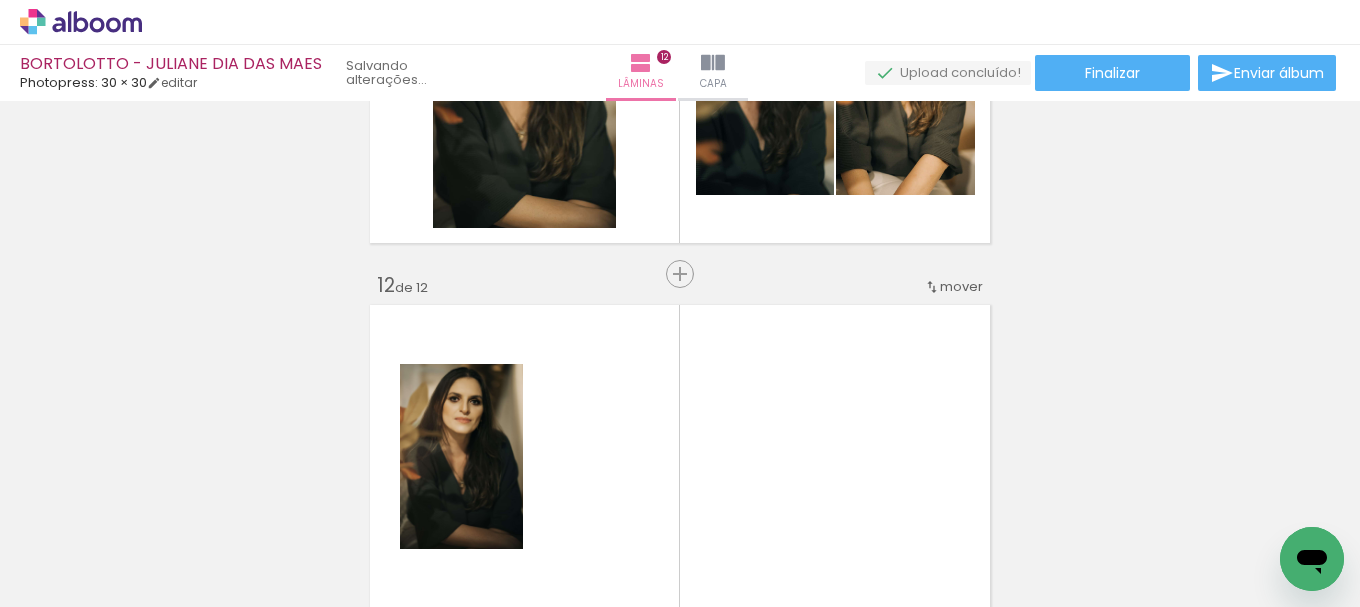 scroll, scrollTop: 0, scrollLeft: 2170, axis: horizontal 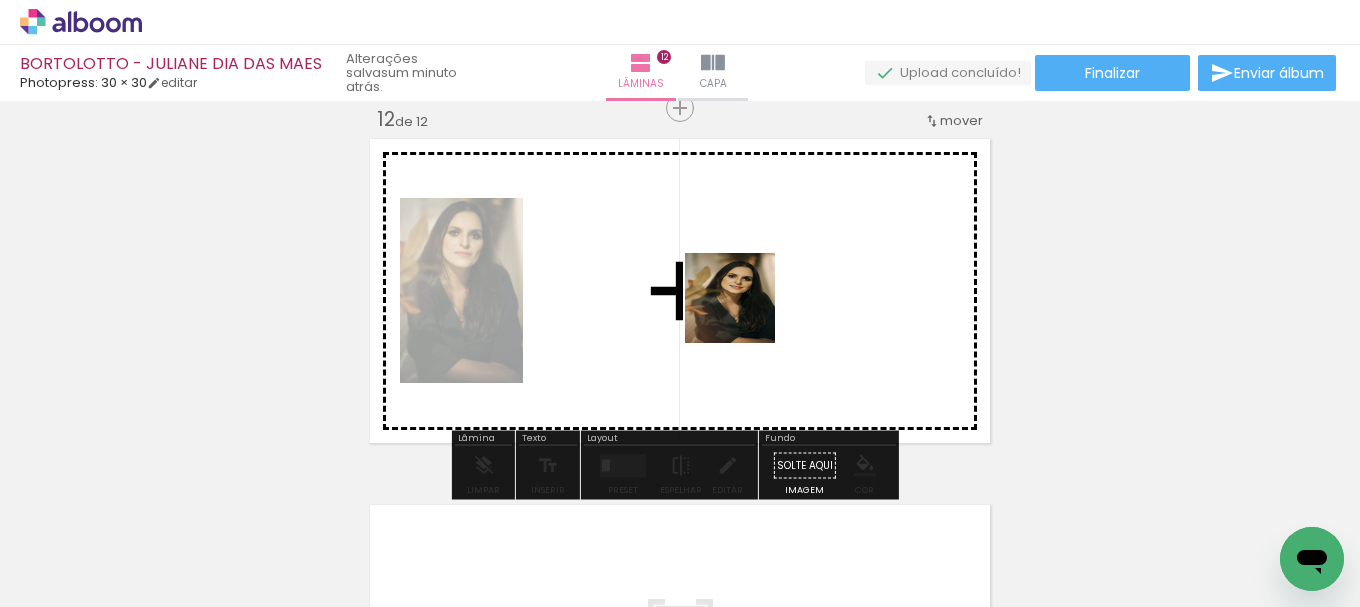 drag, startPoint x: 1187, startPoint y: 552, endPoint x: 745, endPoint y: 313, distance: 502.47885 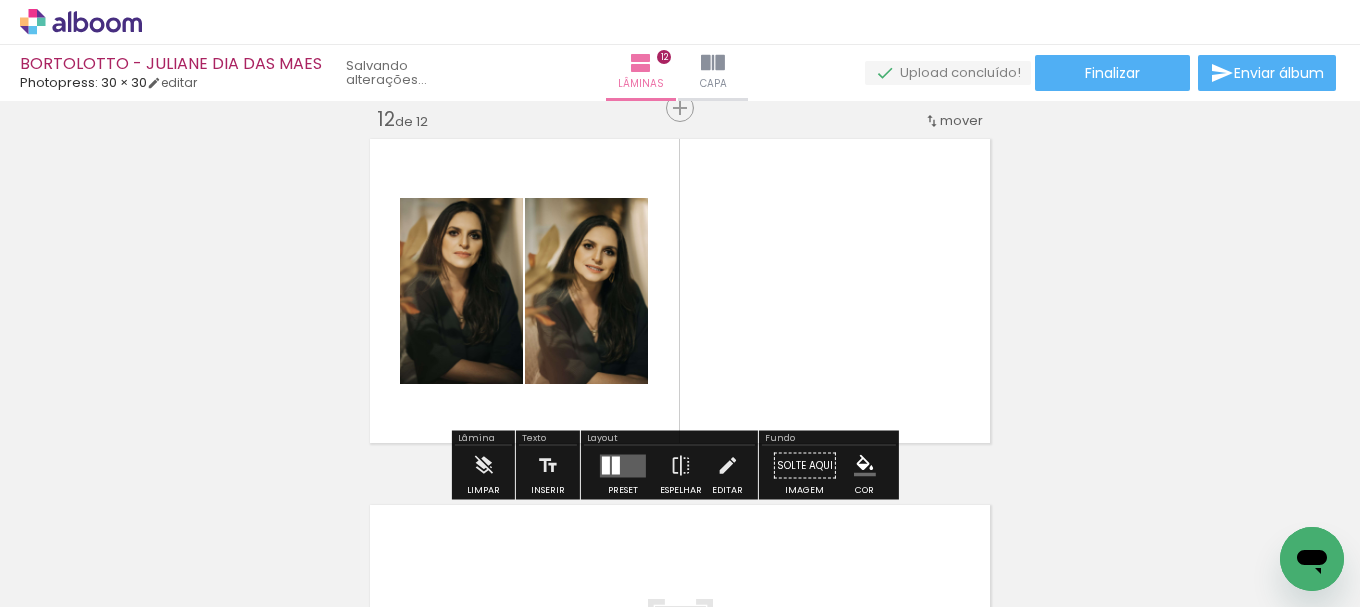 scroll, scrollTop: 0, scrollLeft: 2058, axis: horizontal 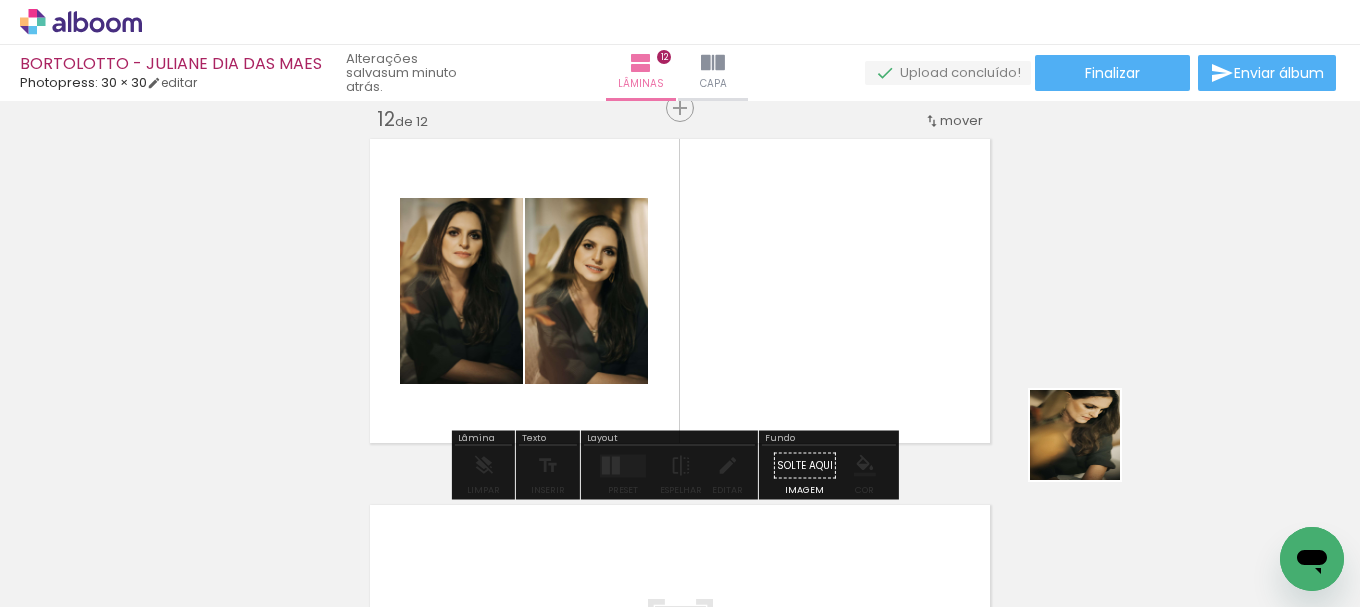 drag, startPoint x: 1285, startPoint y: 521, endPoint x: 807, endPoint y: 320, distance: 518.5412 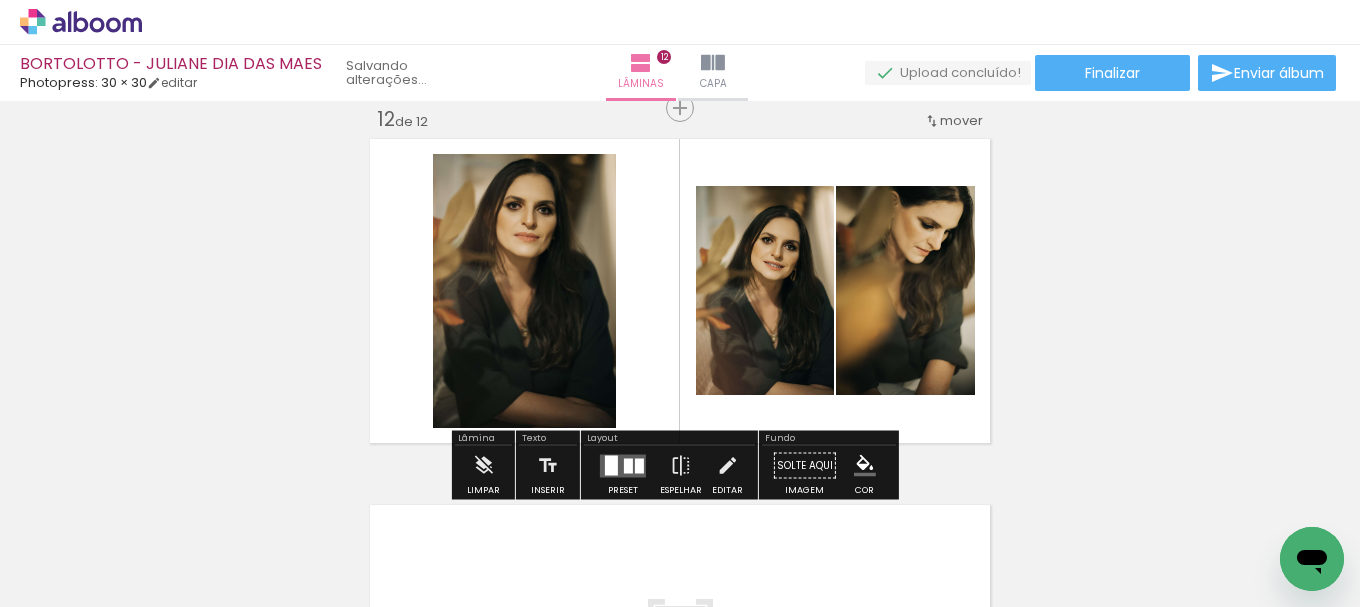 scroll, scrollTop: 0, scrollLeft: 1946, axis: horizontal 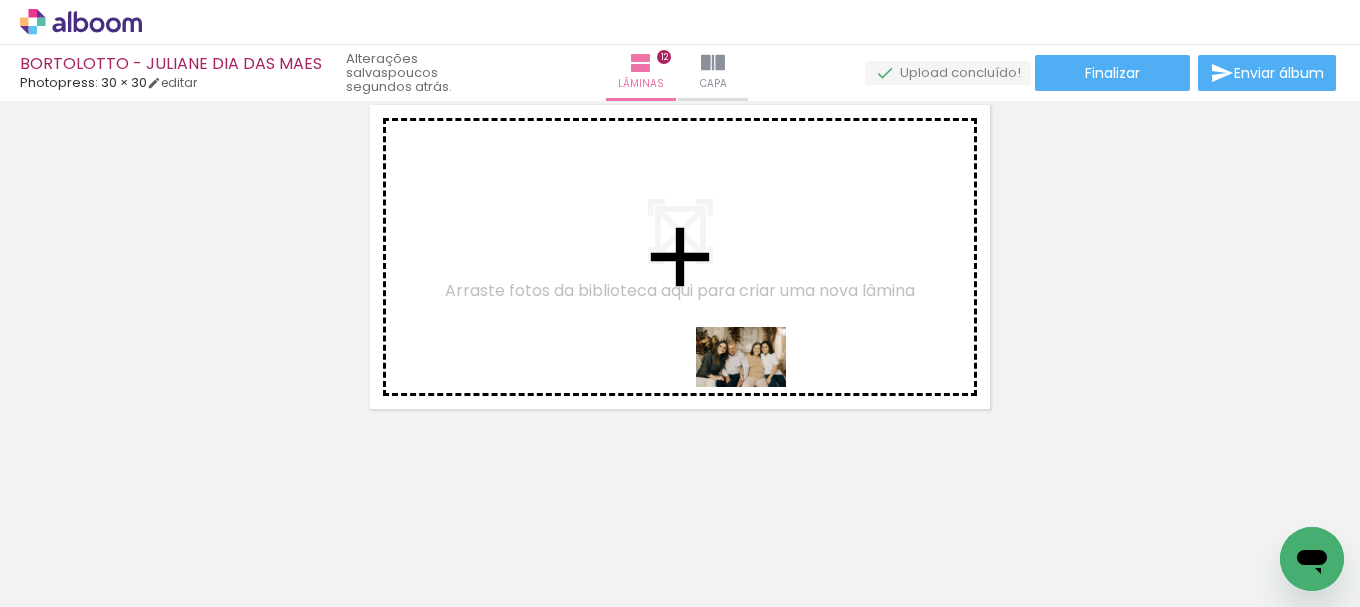 drag, startPoint x: 1274, startPoint y: 540, endPoint x: 752, endPoint y: 383, distance: 545.09906 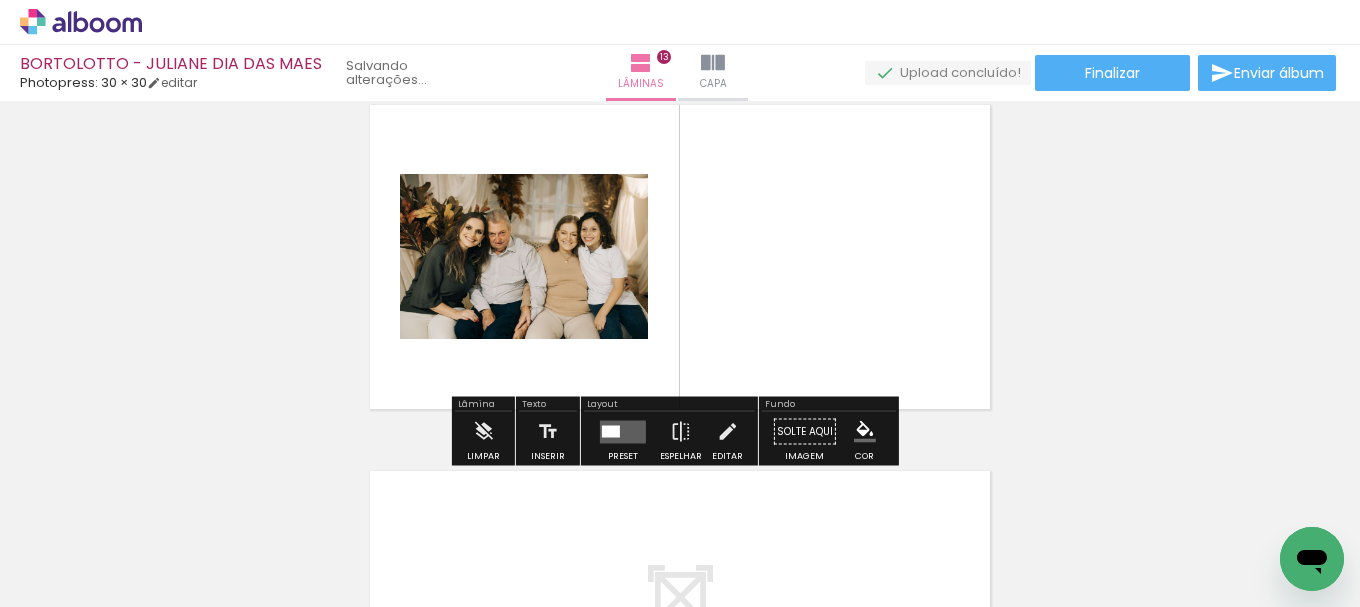 scroll, scrollTop: 4440, scrollLeft: 0, axis: vertical 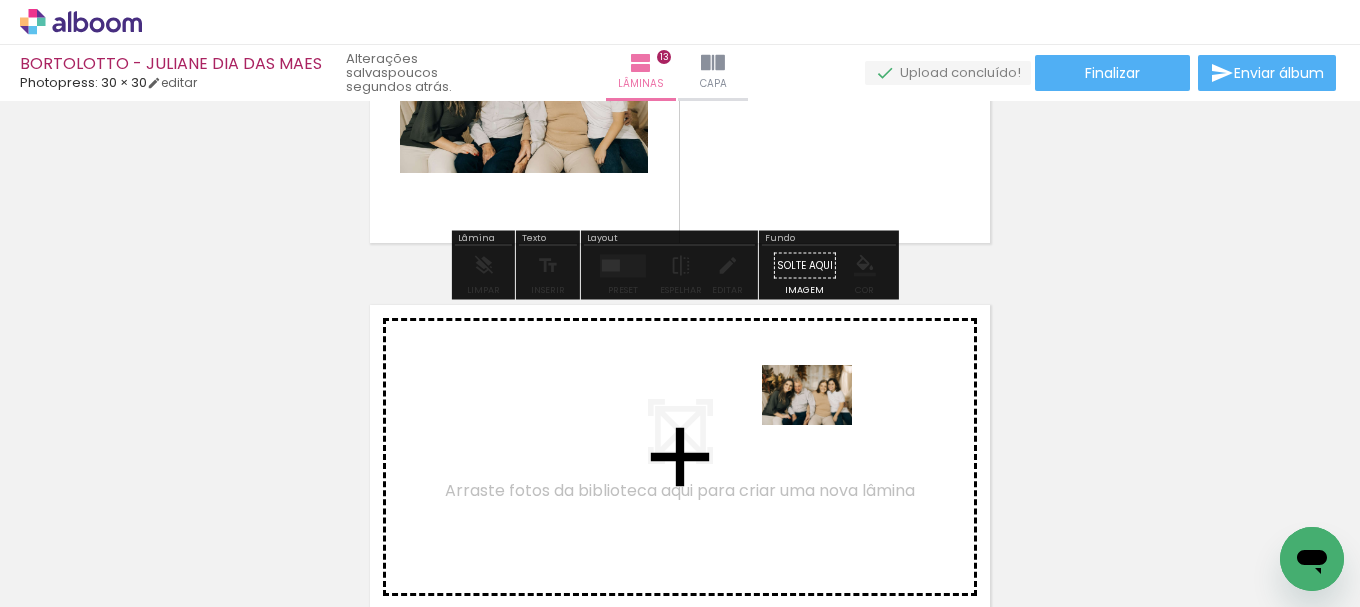 drag, startPoint x: 1261, startPoint y: 529, endPoint x: 800, endPoint y: 424, distance: 472.80652 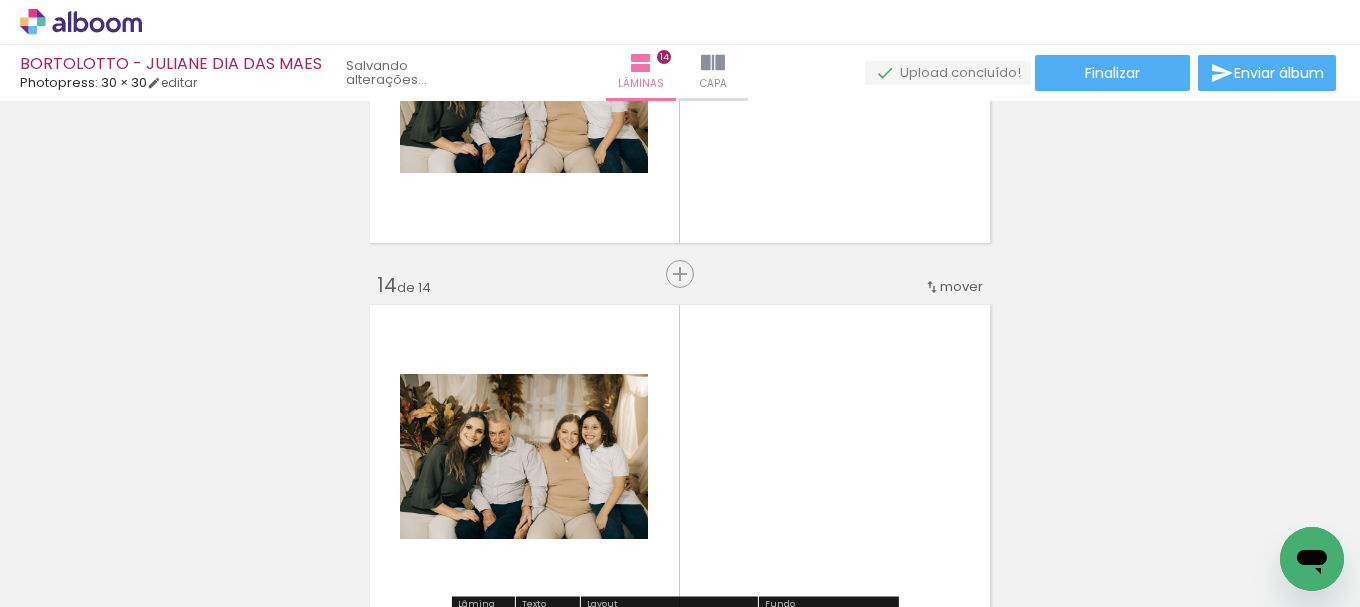 scroll, scrollTop: 0, scrollLeft: 1722, axis: horizontal 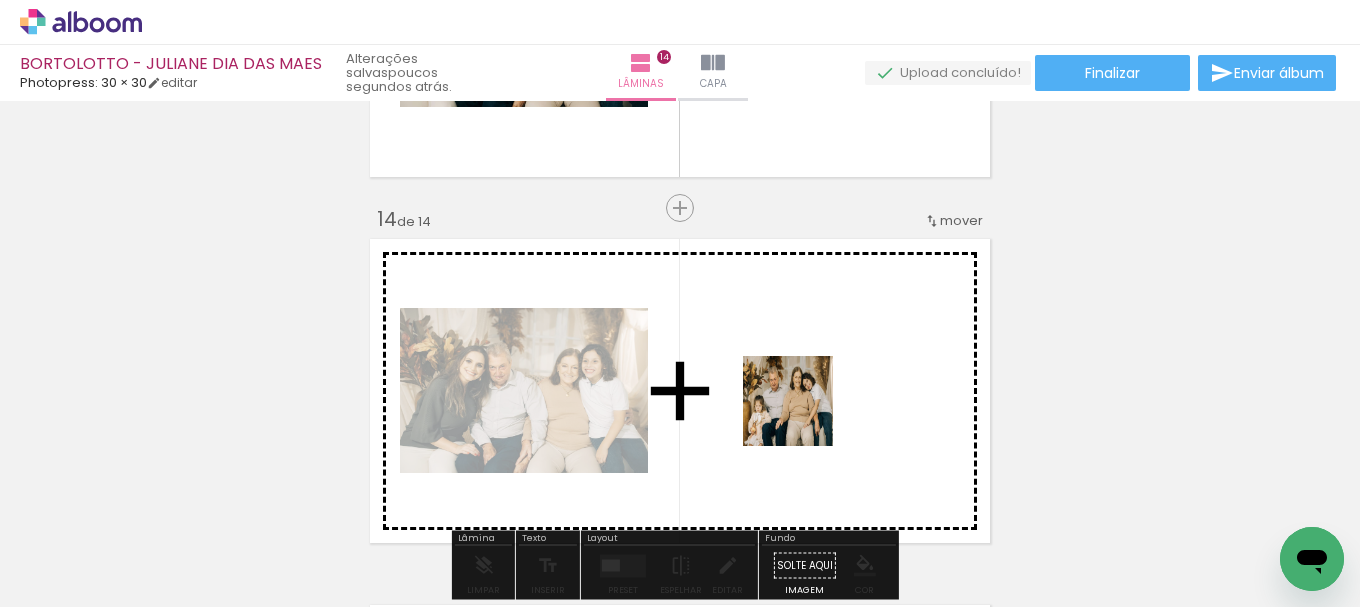 drag, startPoint x: 862, startPoint y: 551, endPoint x: 790, endPoint y: 400, distance: 167.28719 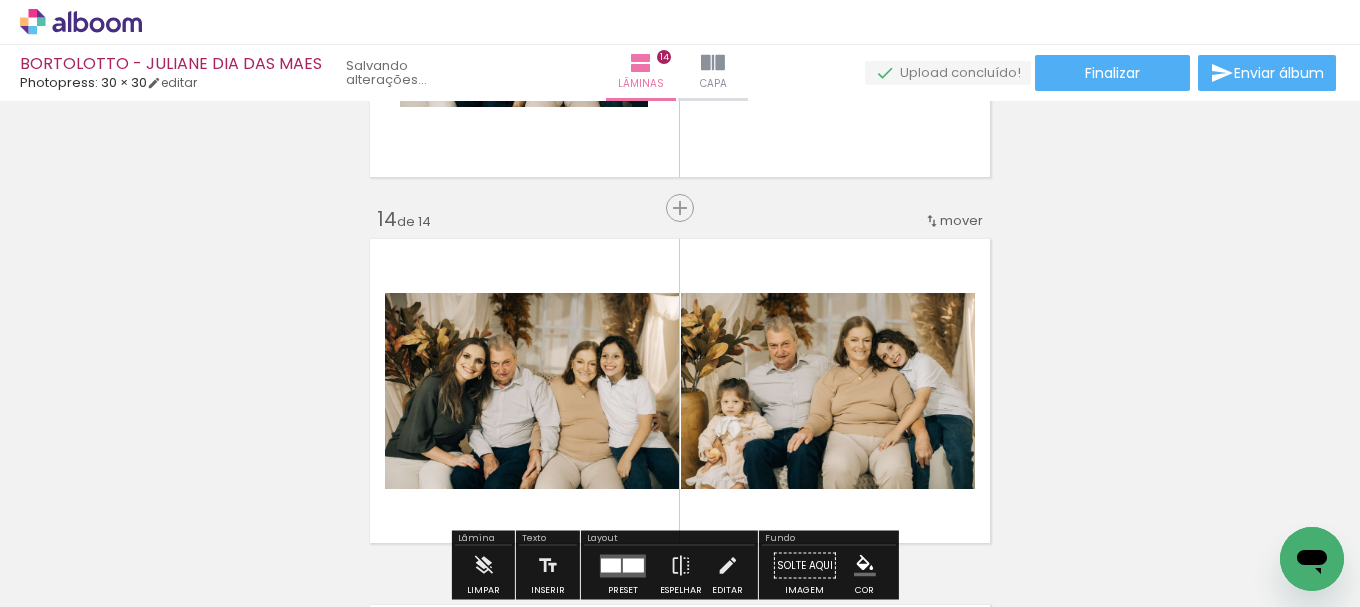 scroll, scrollTop: 0, scrollLeft: 1610, axis: horizontal 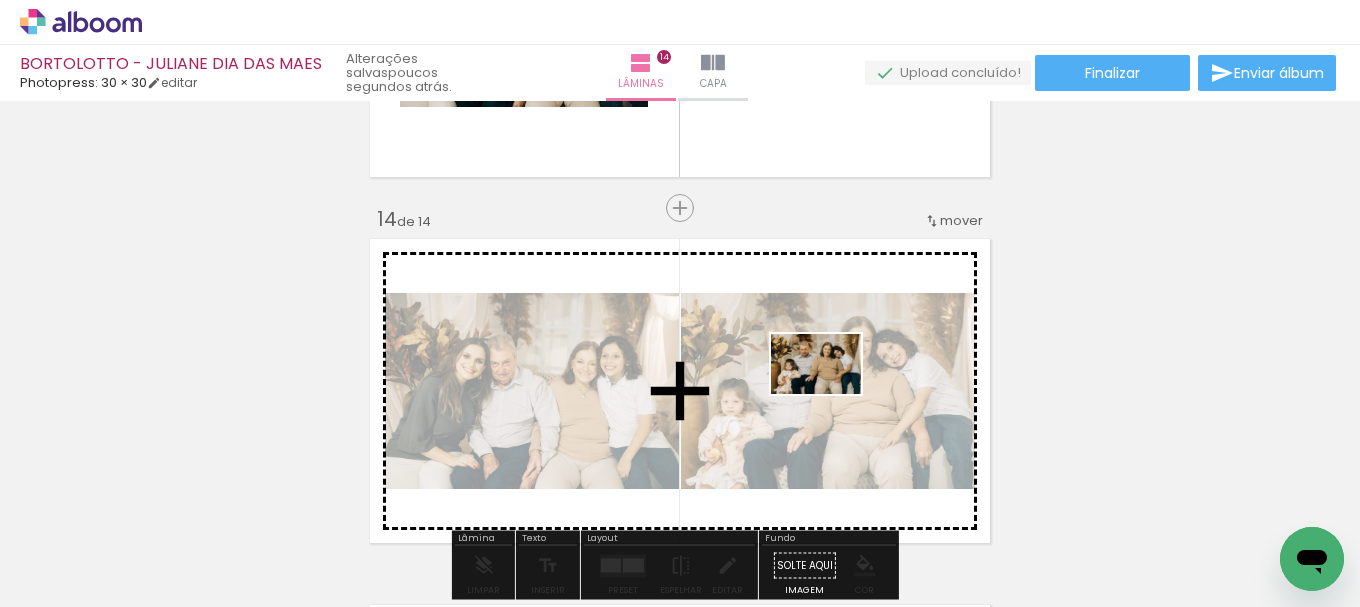 drag, startPoint x: 969, startPoint y: 553, endPoint x: 849, endPoint y: 476, distance: 142.5798 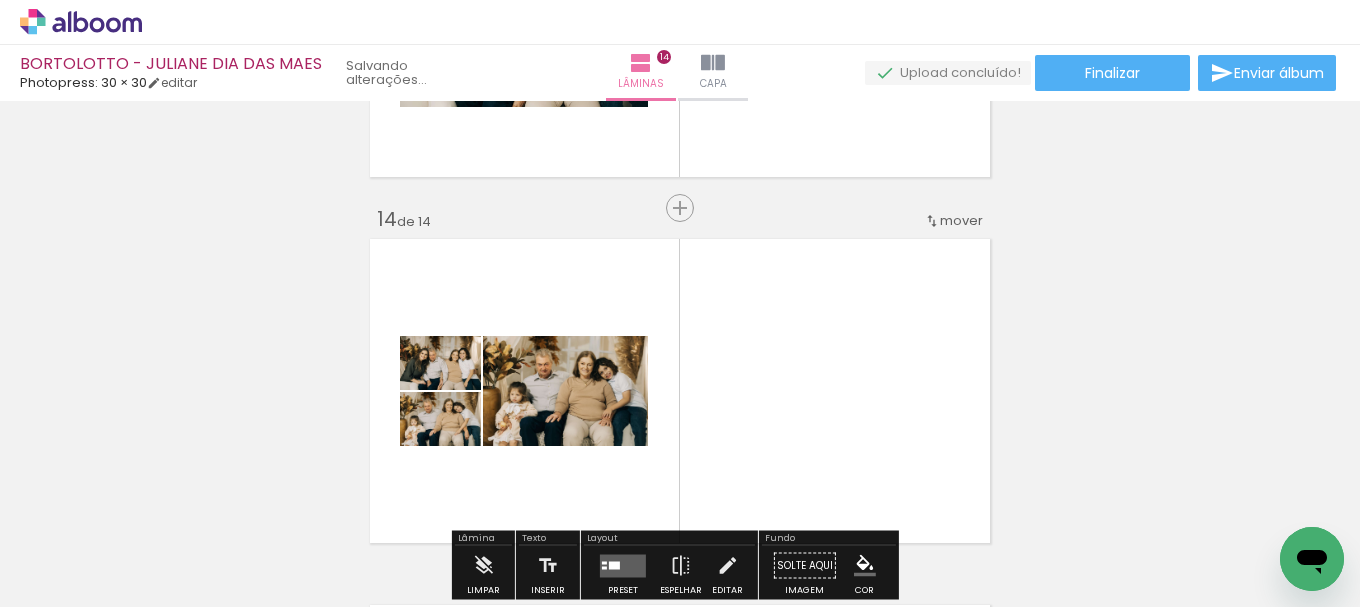scroll, scrollTop: 0, scrollLeft: 1498, axis: horizontal 